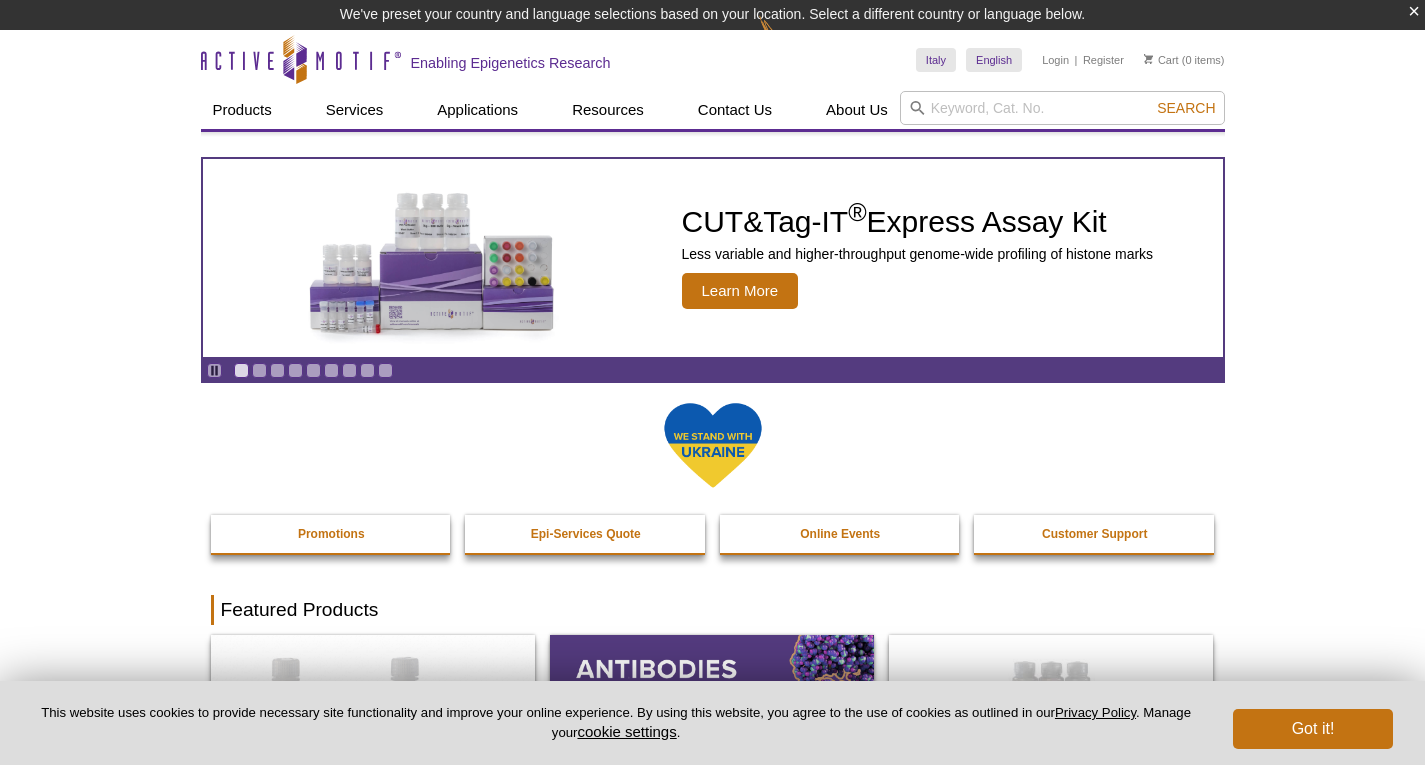 scroll, scrollTop: 0, scrollLeft: 0, axis: both 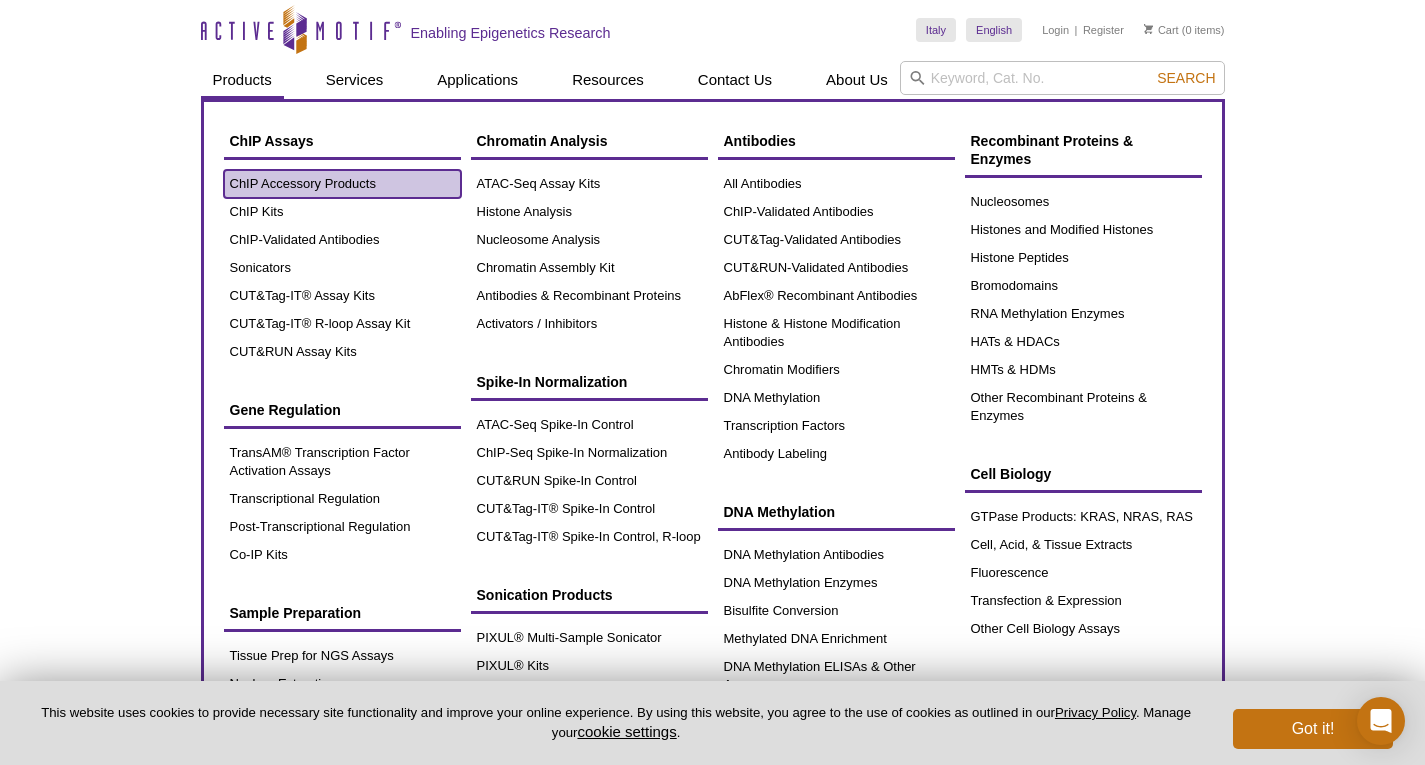 click on "ChIP Accessory Products" at bounding box center [342, 184] 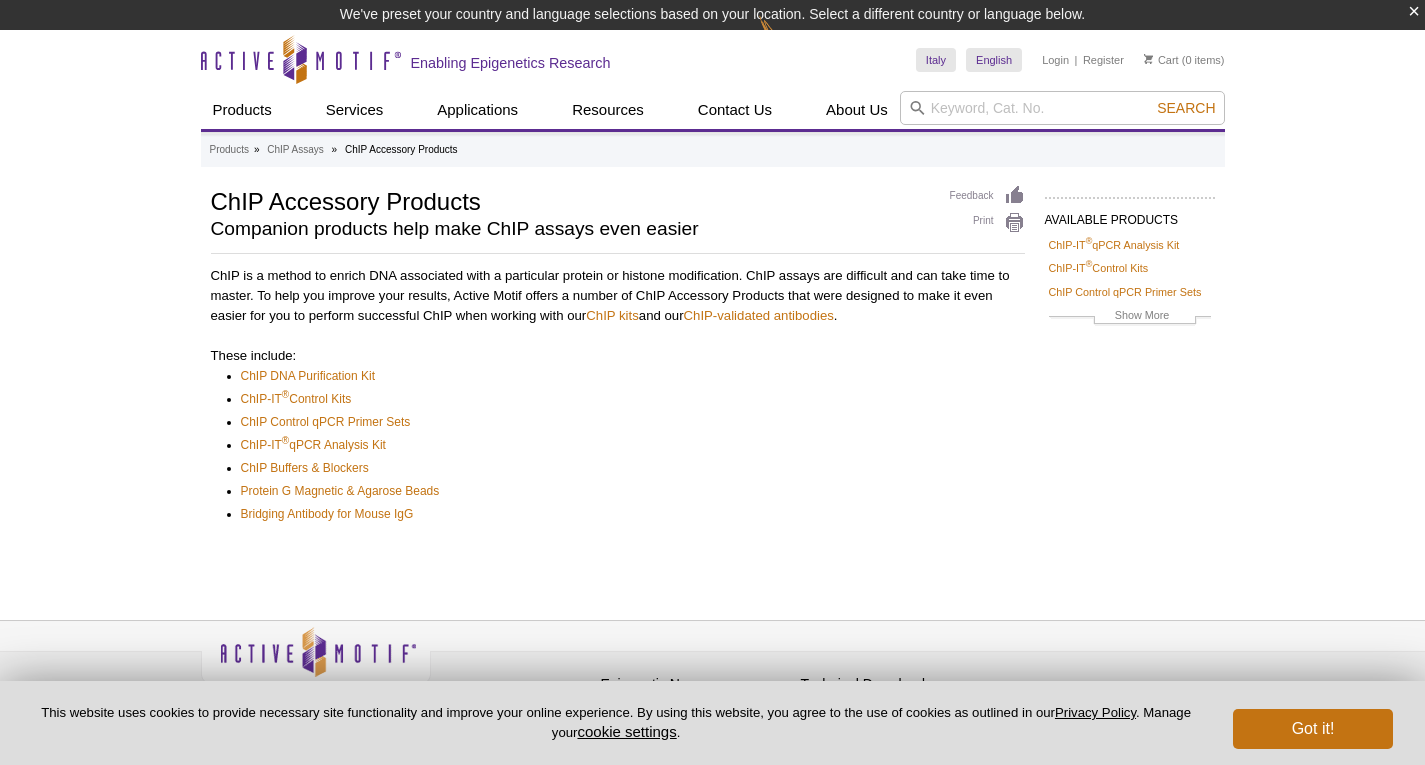 scroll, scrollTop: 0, scrollLeft: 0, axis: both 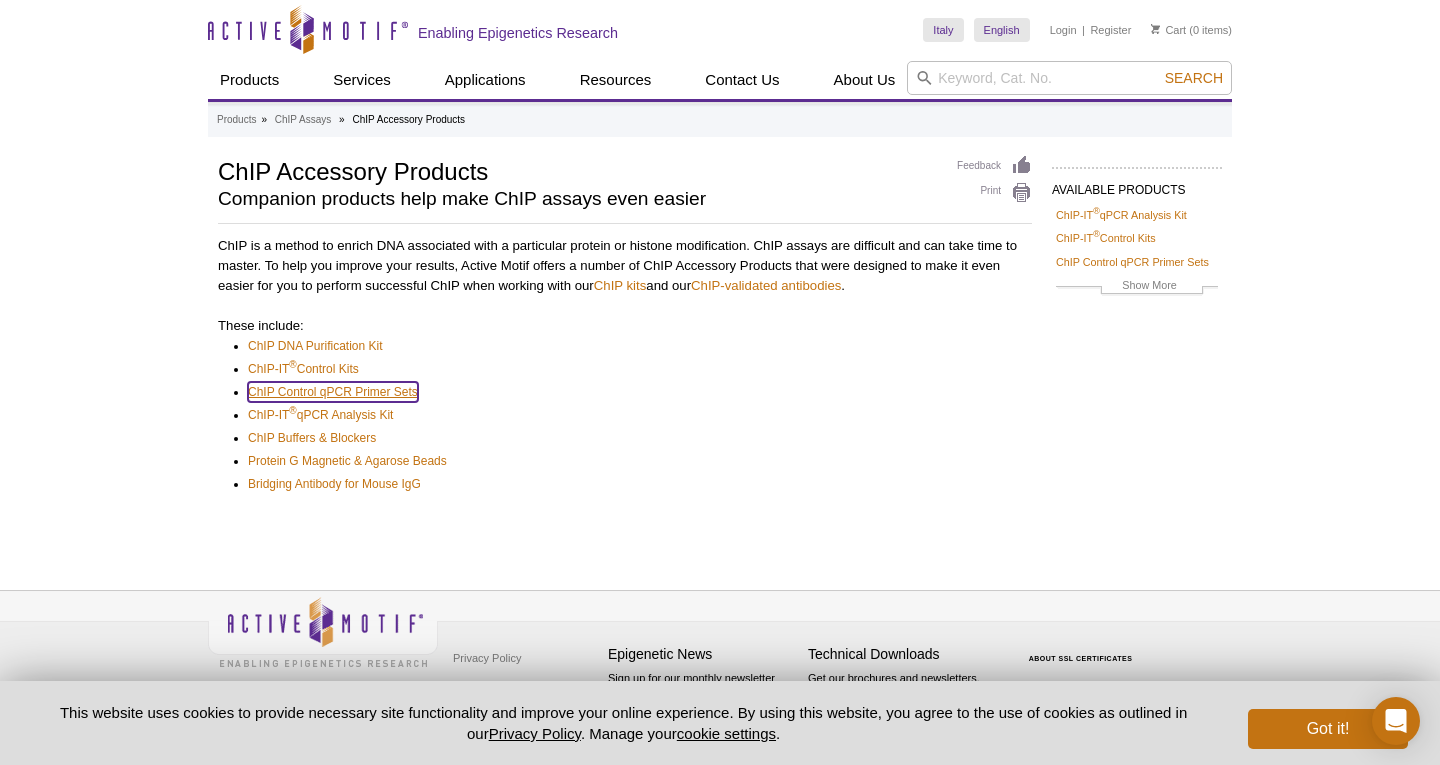 click on "ChIP Control qPCR Primer Sets" at bounding box center (333, 392) 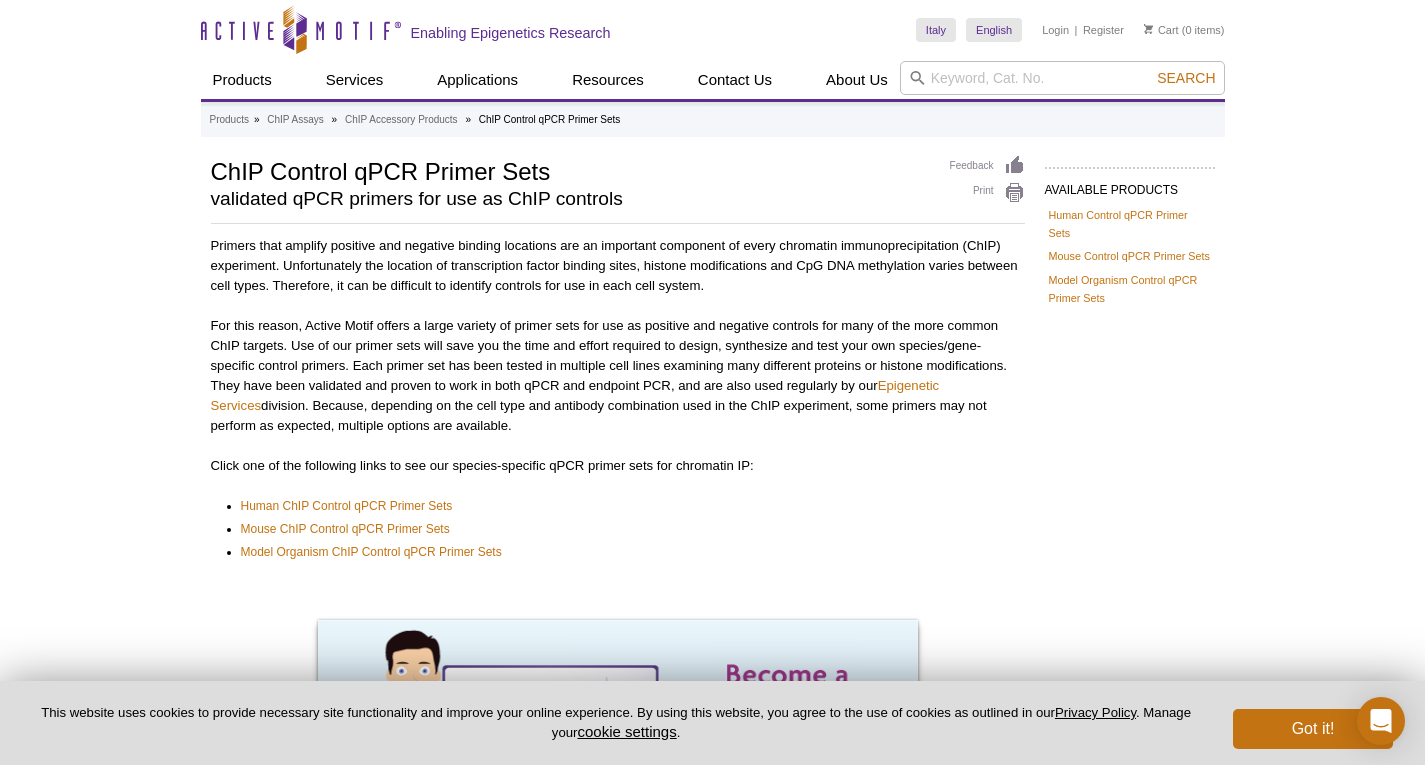 scroll, scrollTop: 0, scrollLeft: 0, axis: both 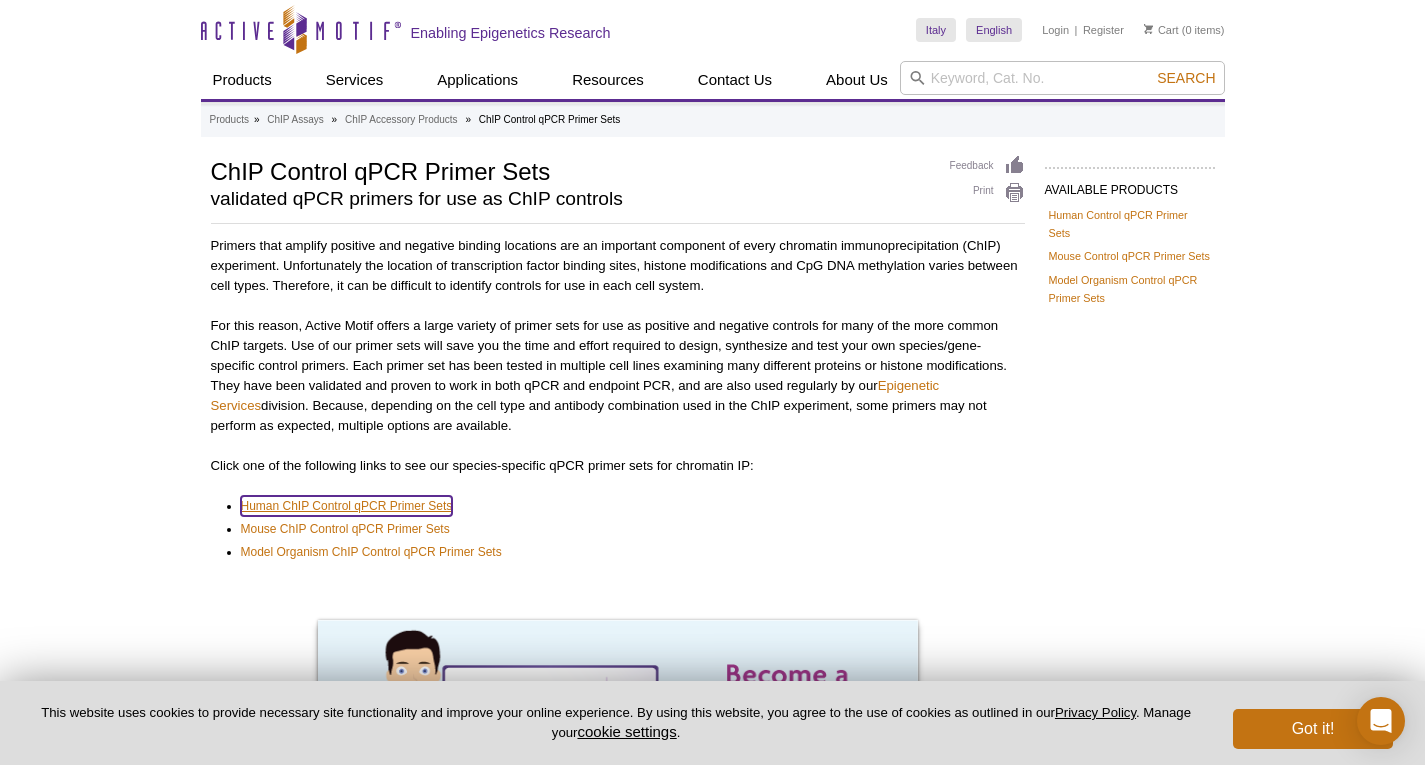 click on "Human ChIP Control qPCR Primer Sets" at bounding box center (347, 506) 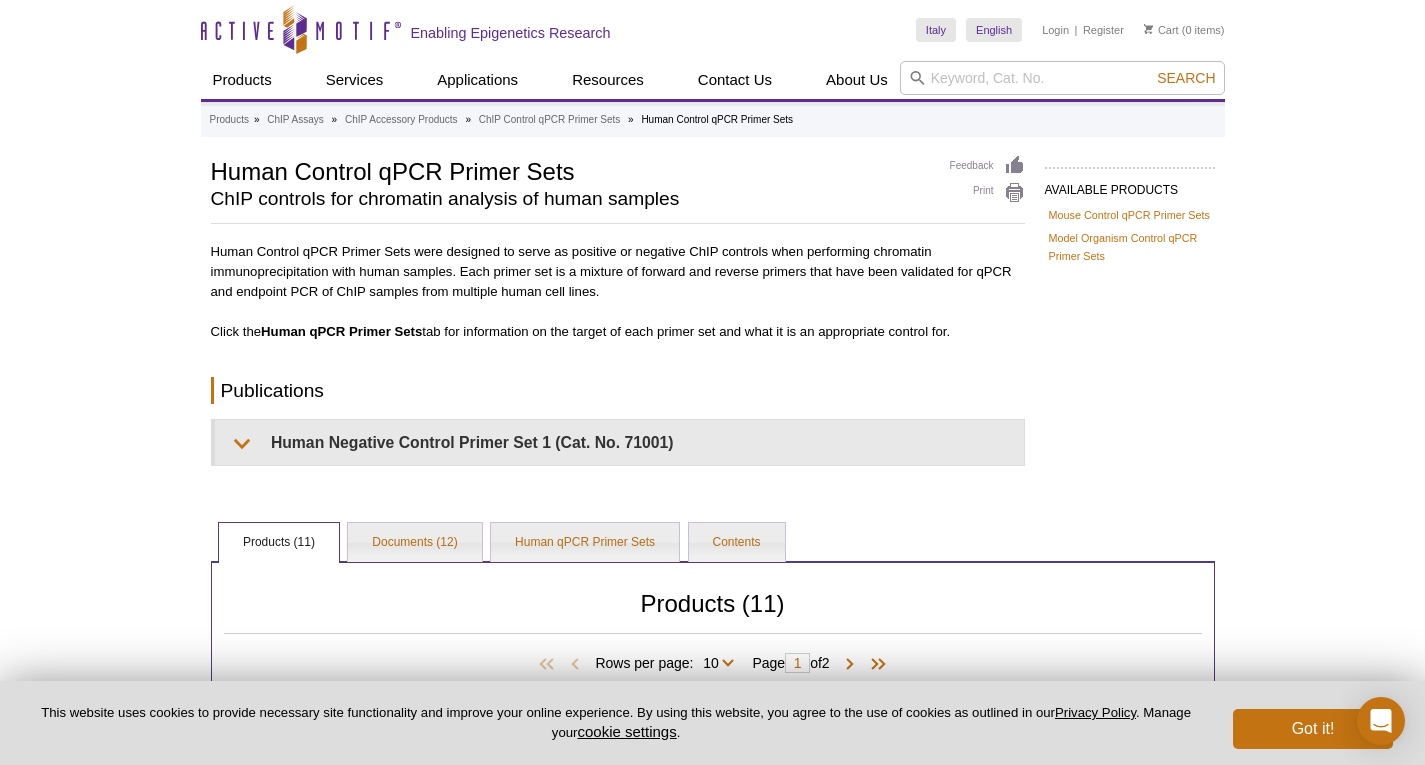 scroll, scrollTop: 0, scrollLeft: 0, axis: both 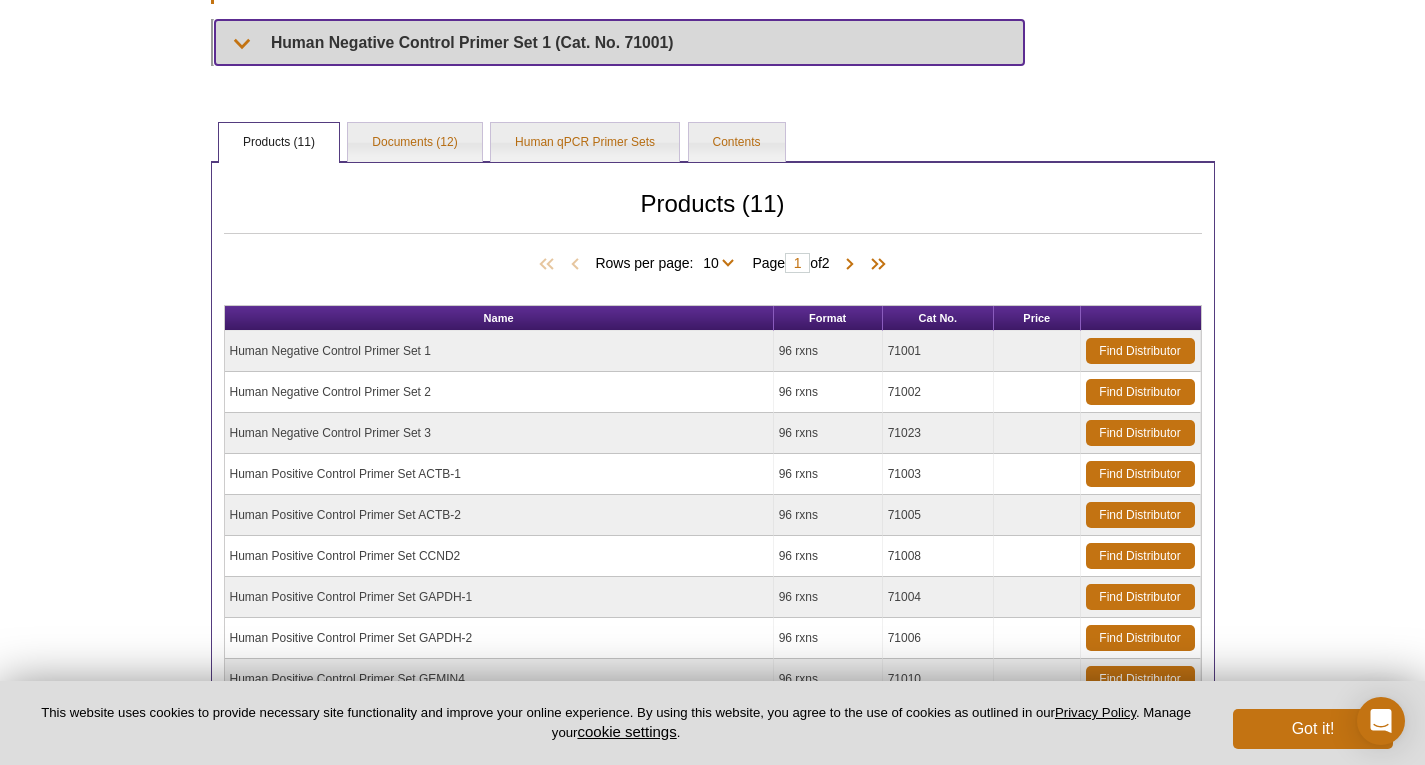 click on "Human Negative Control Primer Set 1 (Cat. No. 71001)" at bounding box center [619, 42] 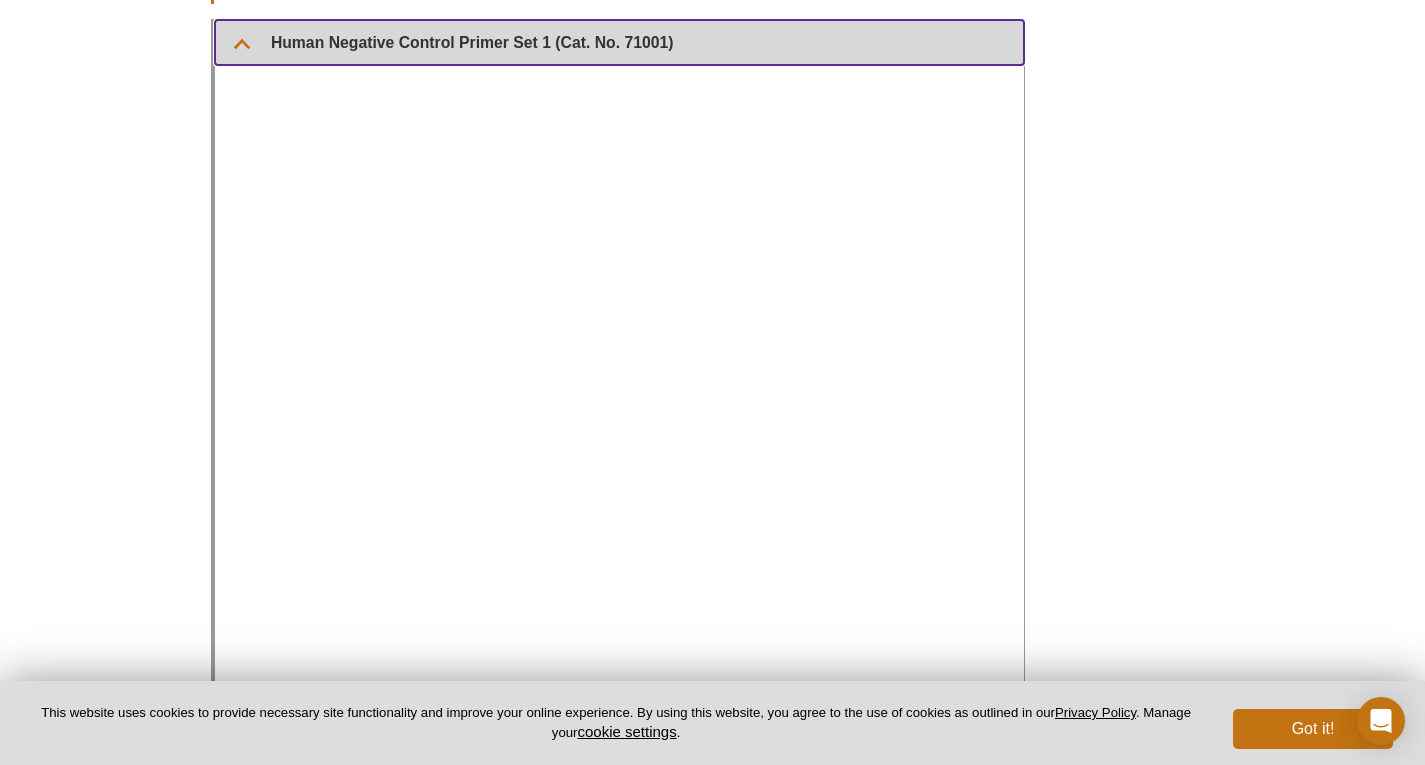 click on "Human Negative Control Primer Set 1 (Cat. No. 71001)" at bounding box center (619, 42) 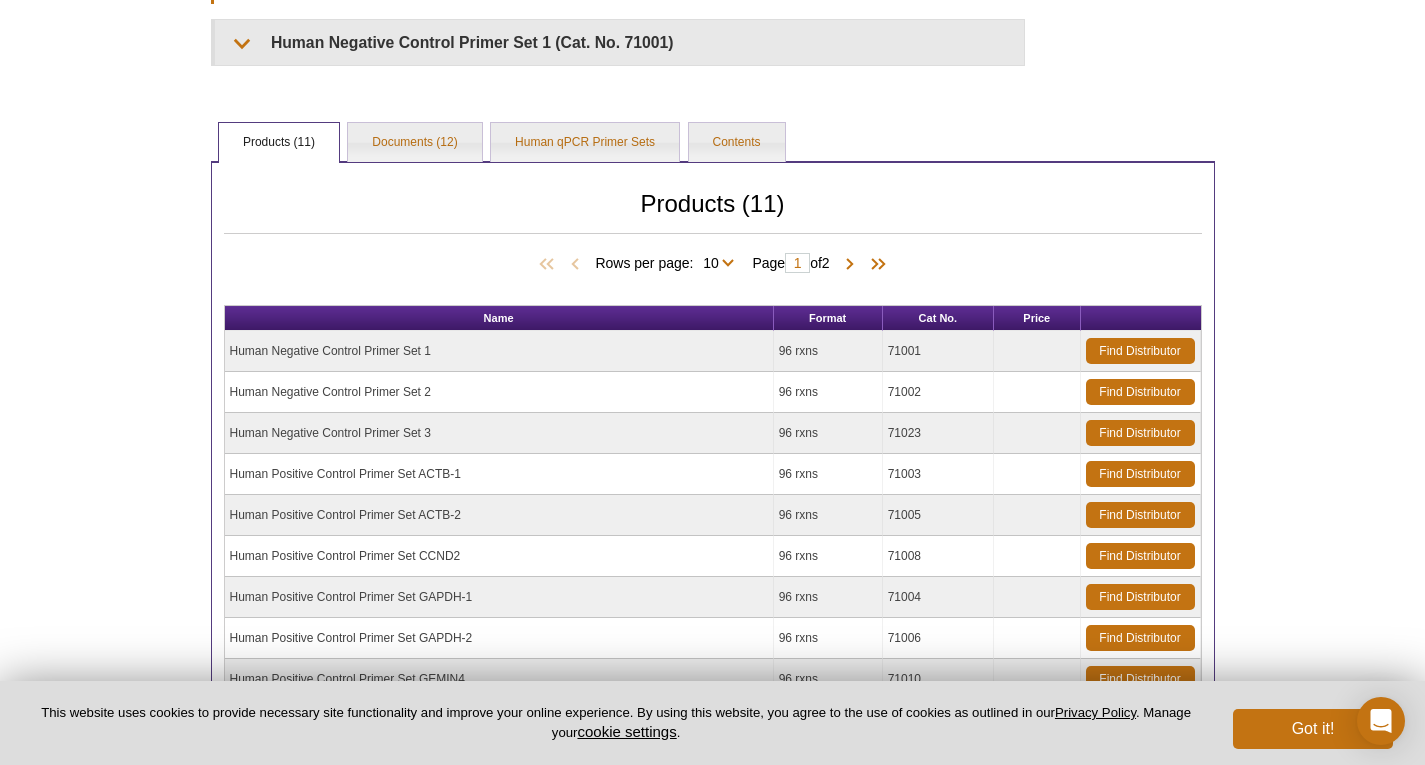 click on "Active Motif Logo
Enabling Epigenetics Research
0
Search
Skip to content
Active Motif Logo
Enabling Epigenetics Research
Italy
Australia
Austria
Belgium
Brazil
Canada
China" at bounding box center (712, 341) 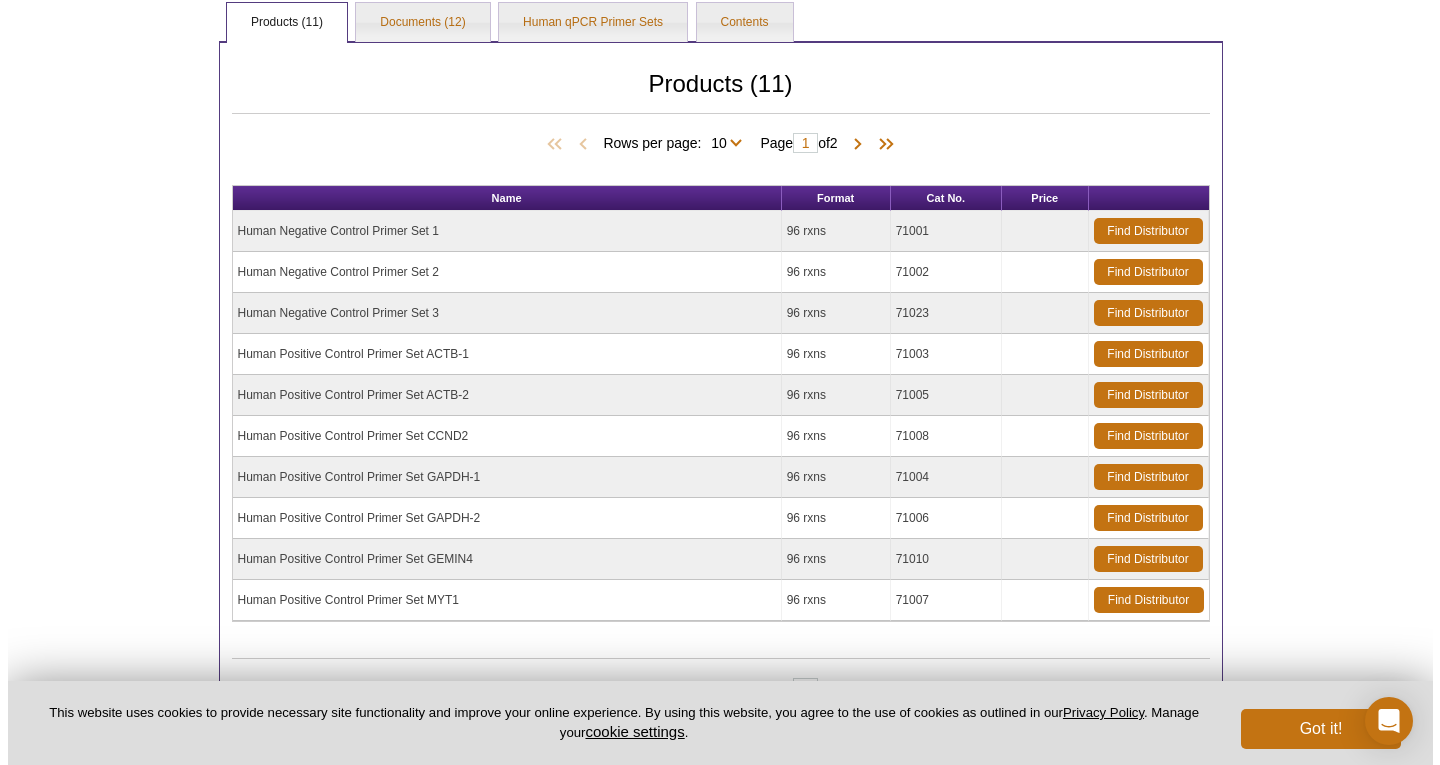 scroll, scrollTop: 560, scrollLeft: 0, axis: vertical 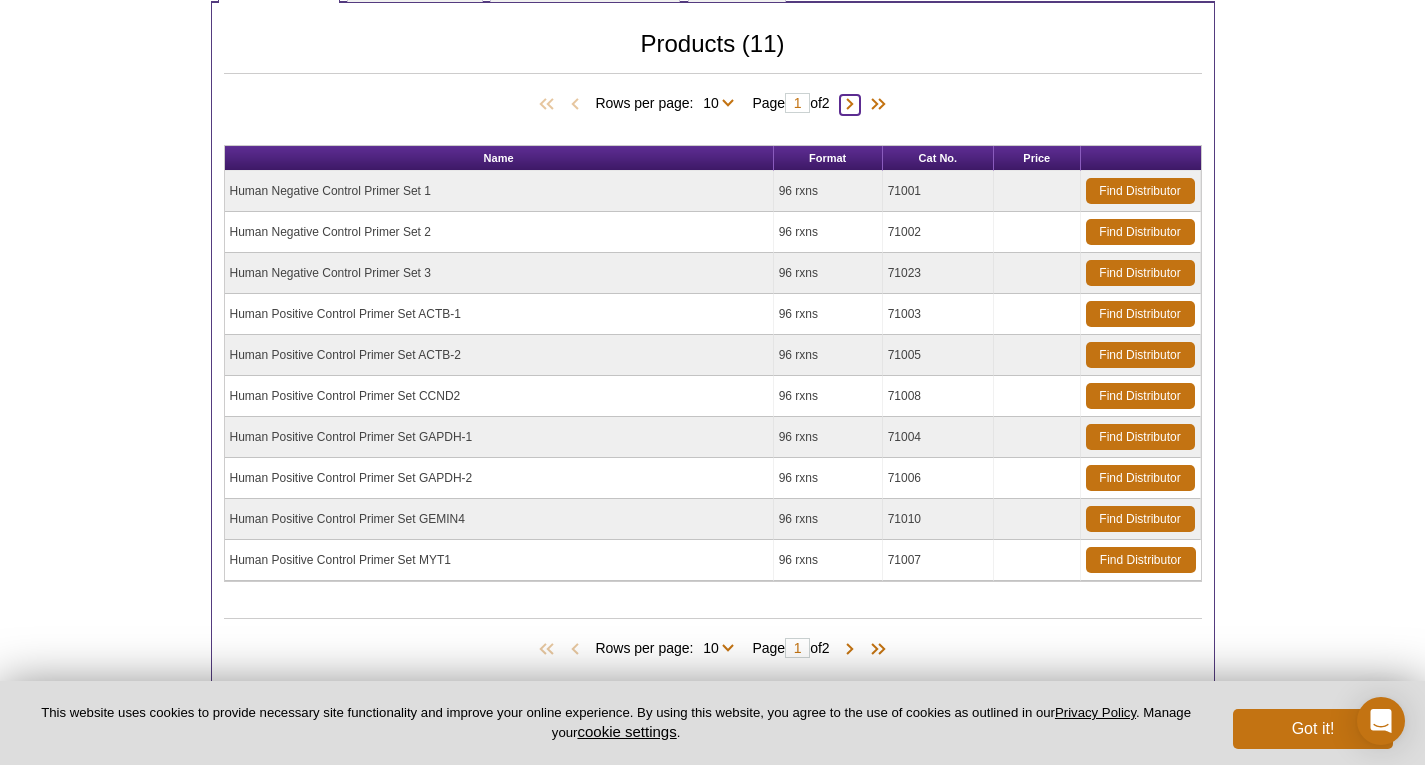 click at bounding box center [850, 105] 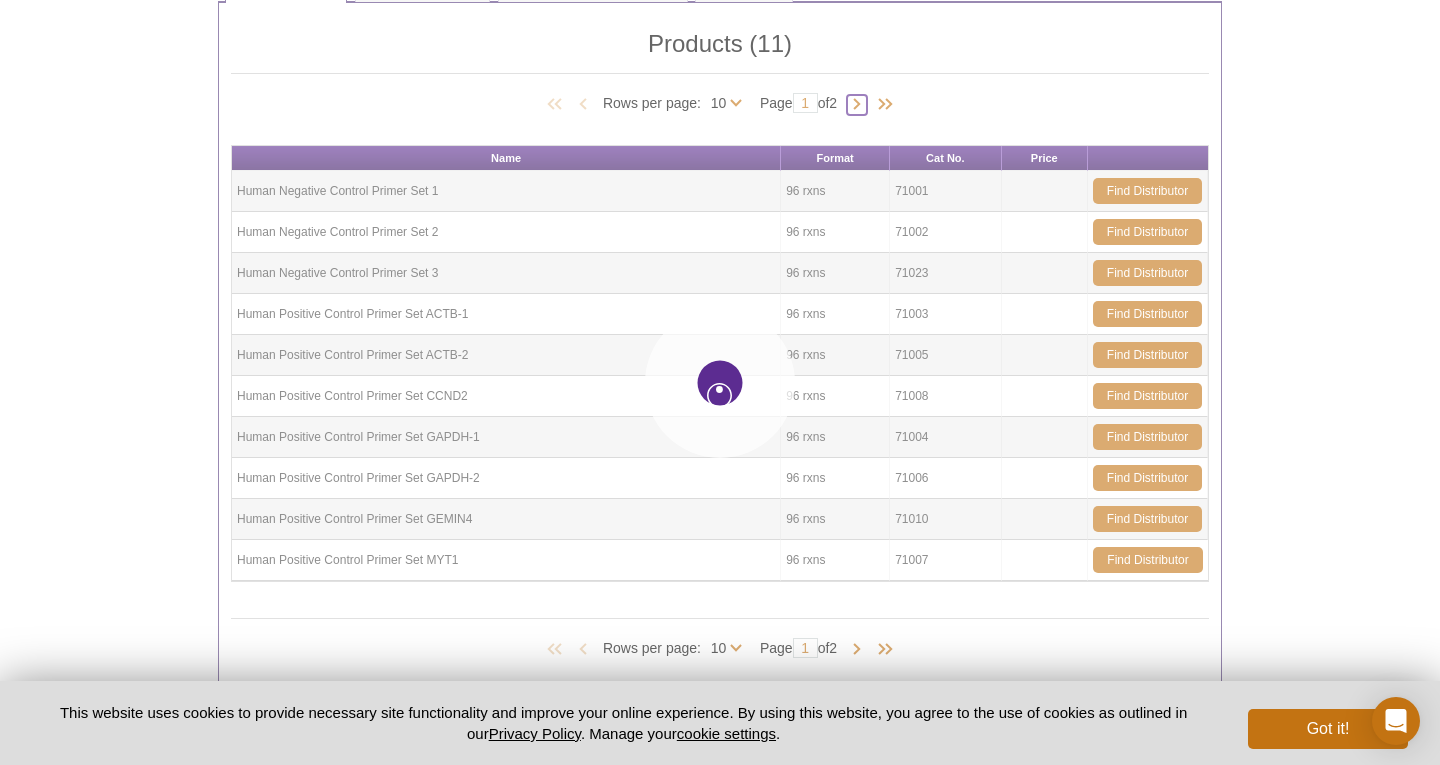 type on "2" 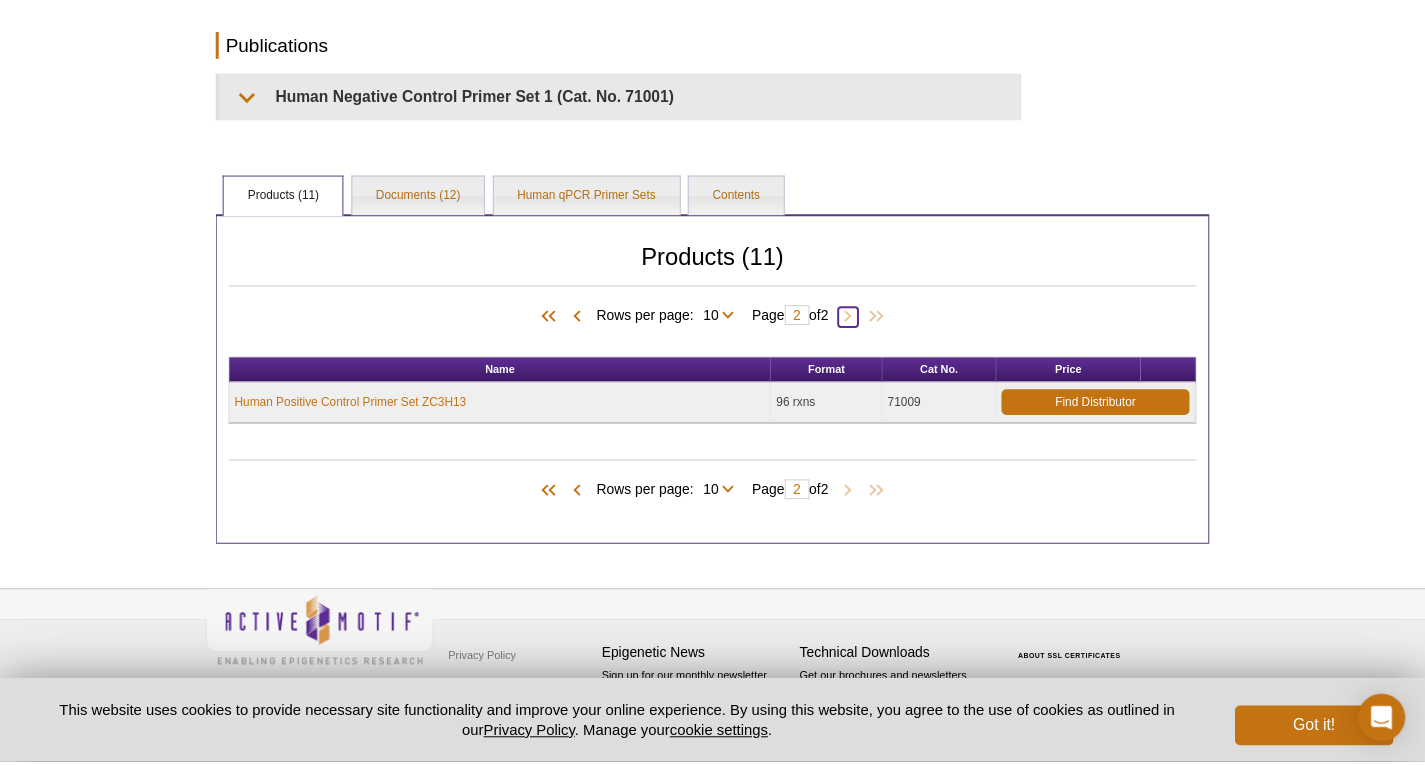 scroll, scrollTop: 348, scrollLeft: 0, axis: vertical 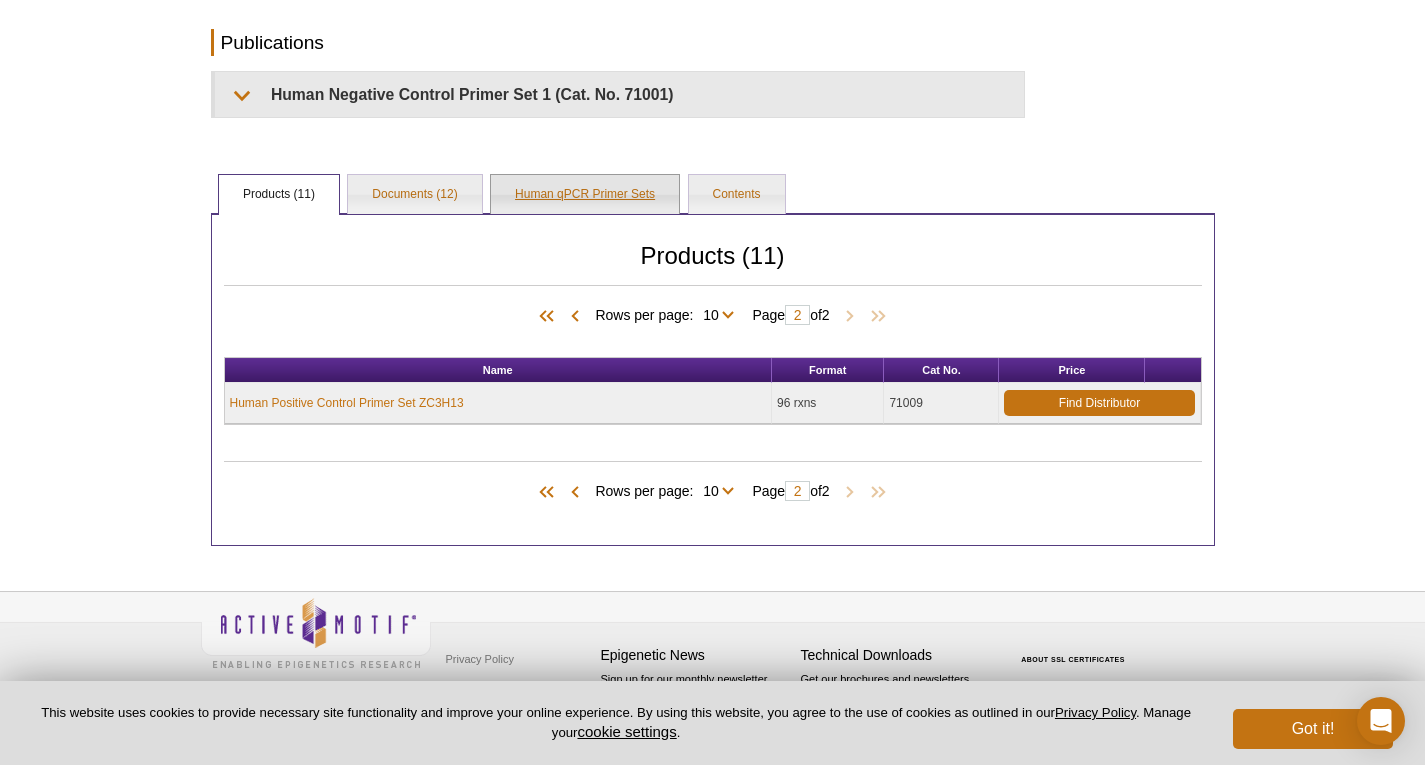 click on "Human qPCR Primer Sets" at bounding box center [585, 195] 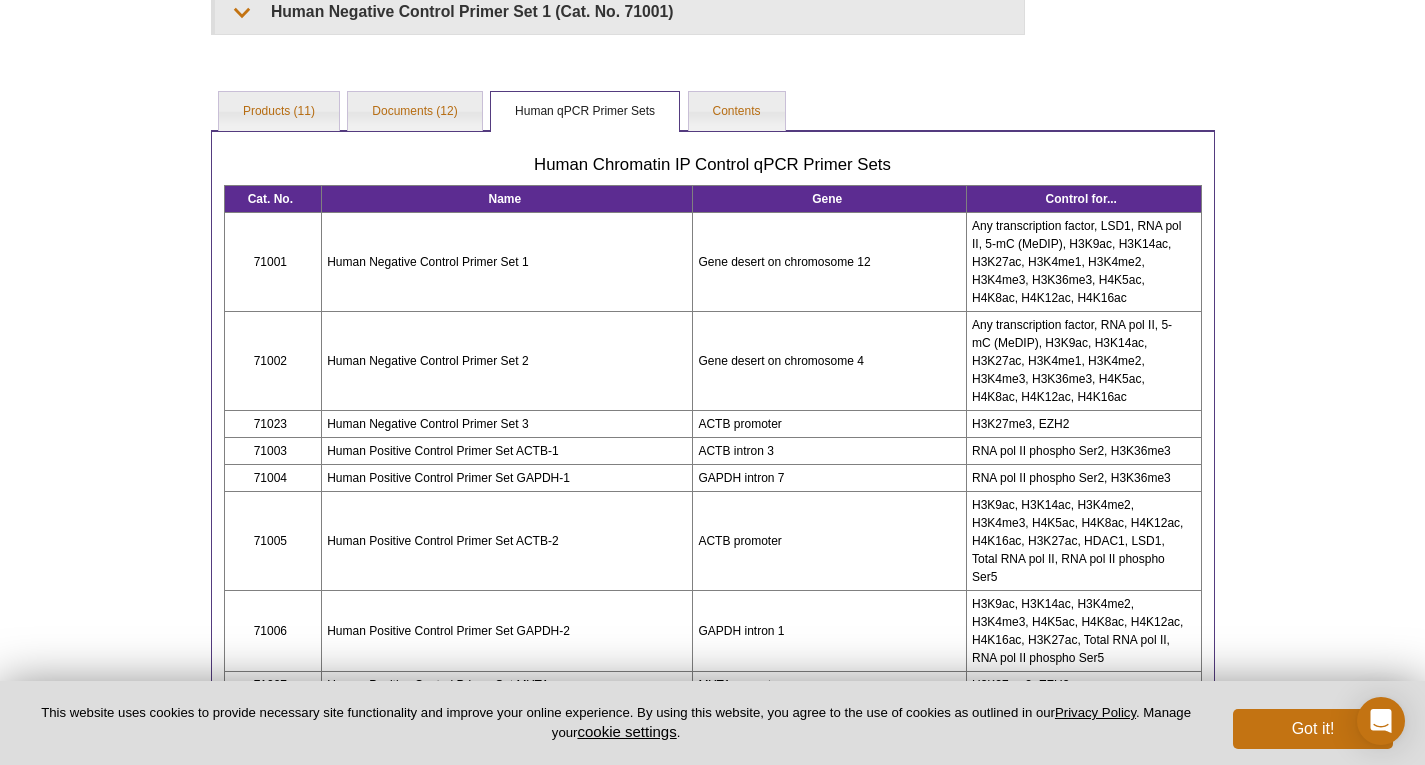 scroll, scrollTop: 428, scrollLeft: 0, axis: vertical 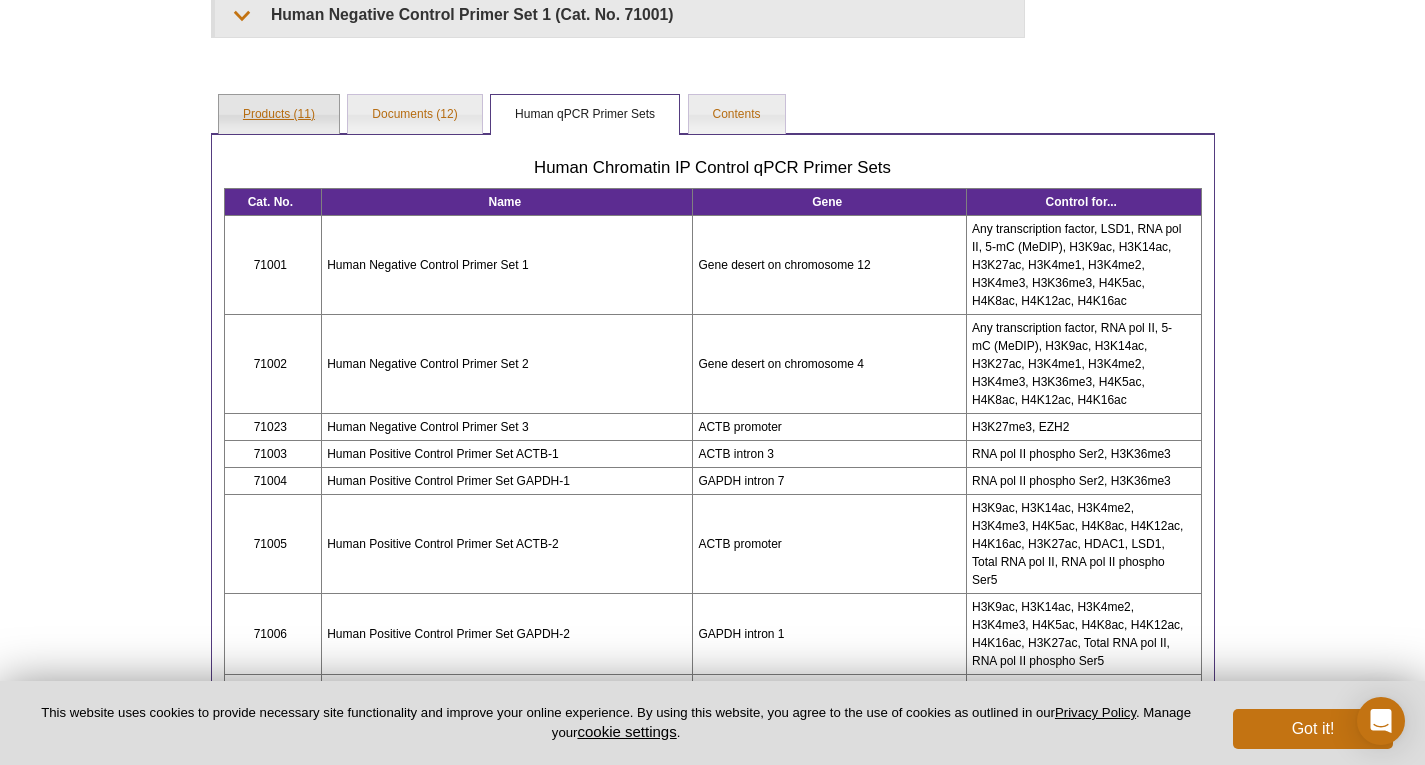 click on "Products (11)" at bounding box center [279, 115] 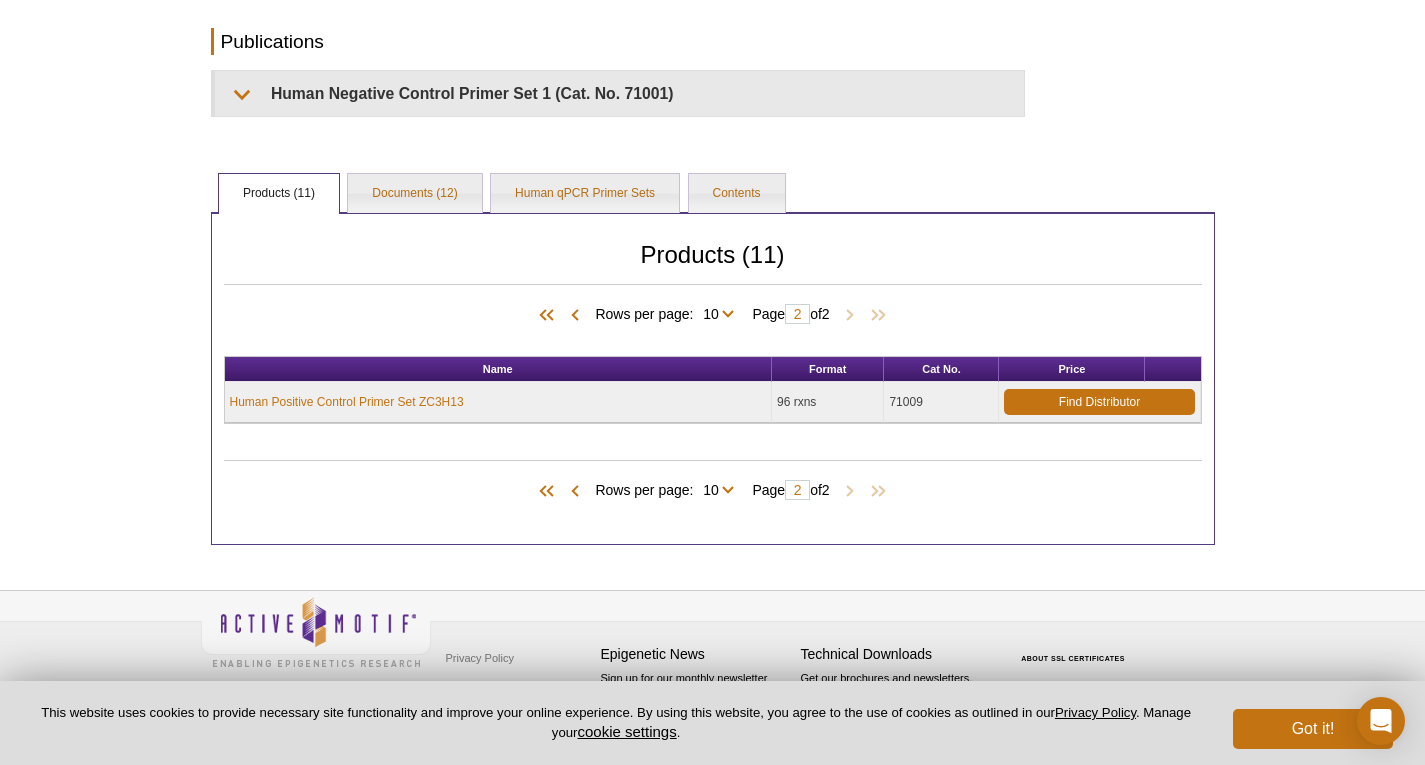 scroll, scrollTop: 348, scrollLeft: 0, axis: vertical 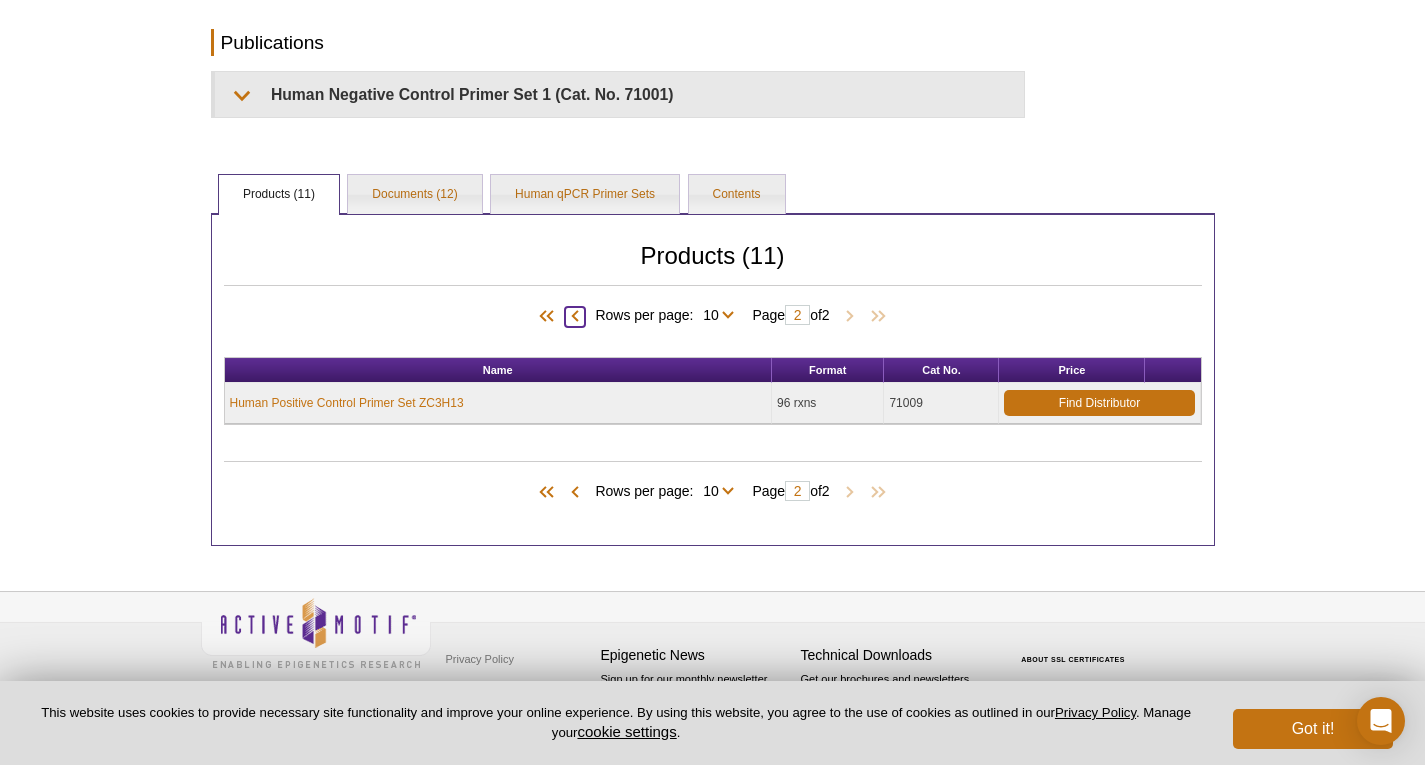 click at bounding box center [575, 317] 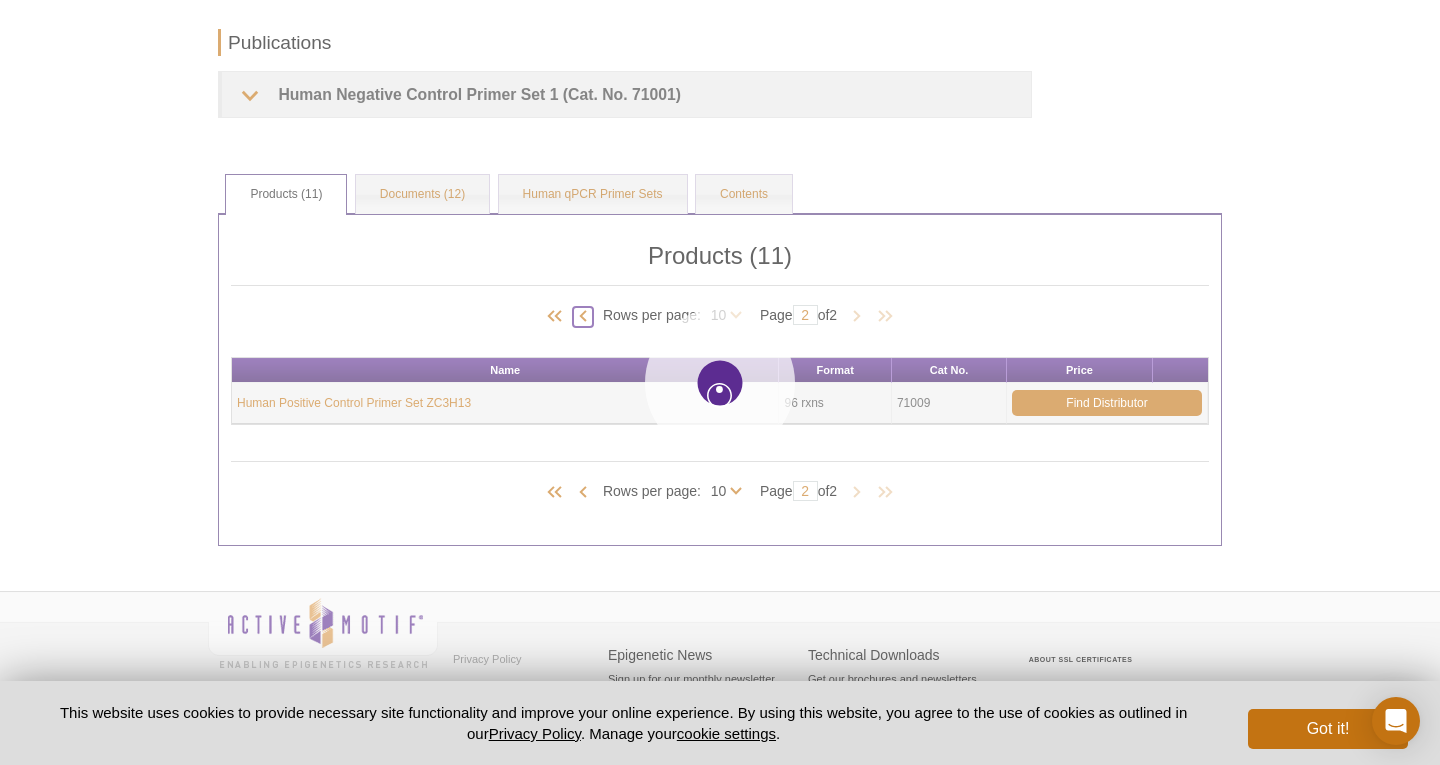 type on "1" 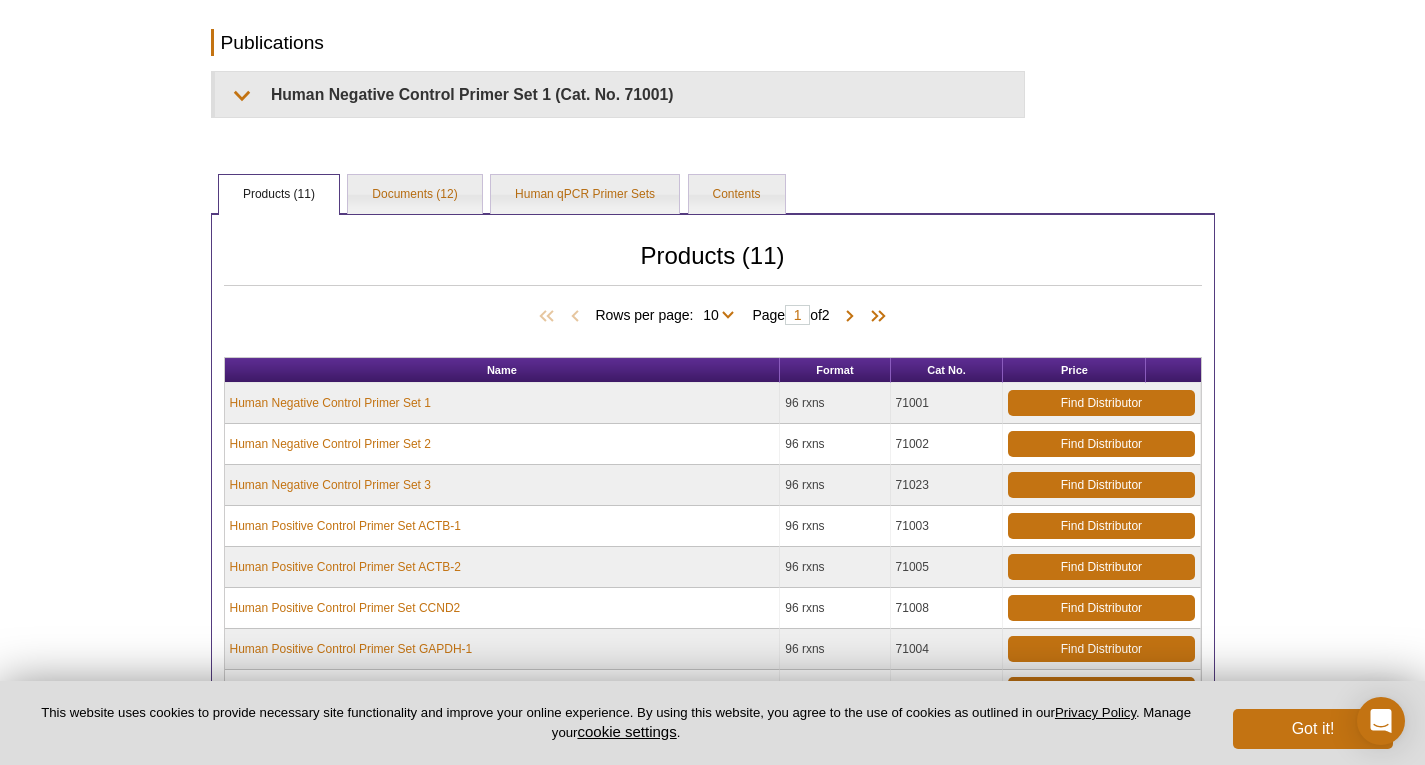 click on "Active Motif Logo
Enabling Epigenetics Research
0
Search
Skip to content
Active Motif Logo
Enabling Epigenetics Research
Italy
Australia
Austria
Belgium
Brazil
Canada
China" at bounding box center [712, 393] 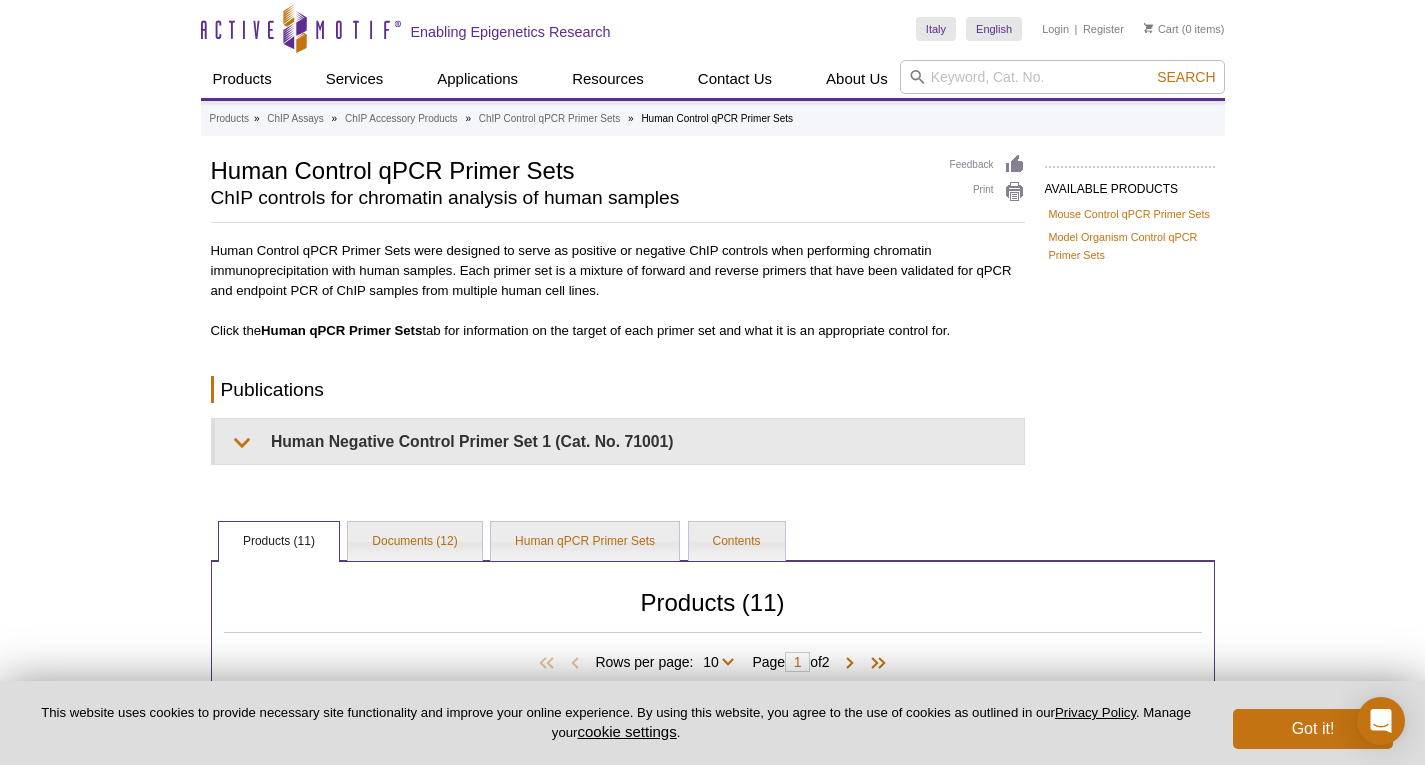 scroll, scrollTop: 0, scrollLeft: 0, axis: both 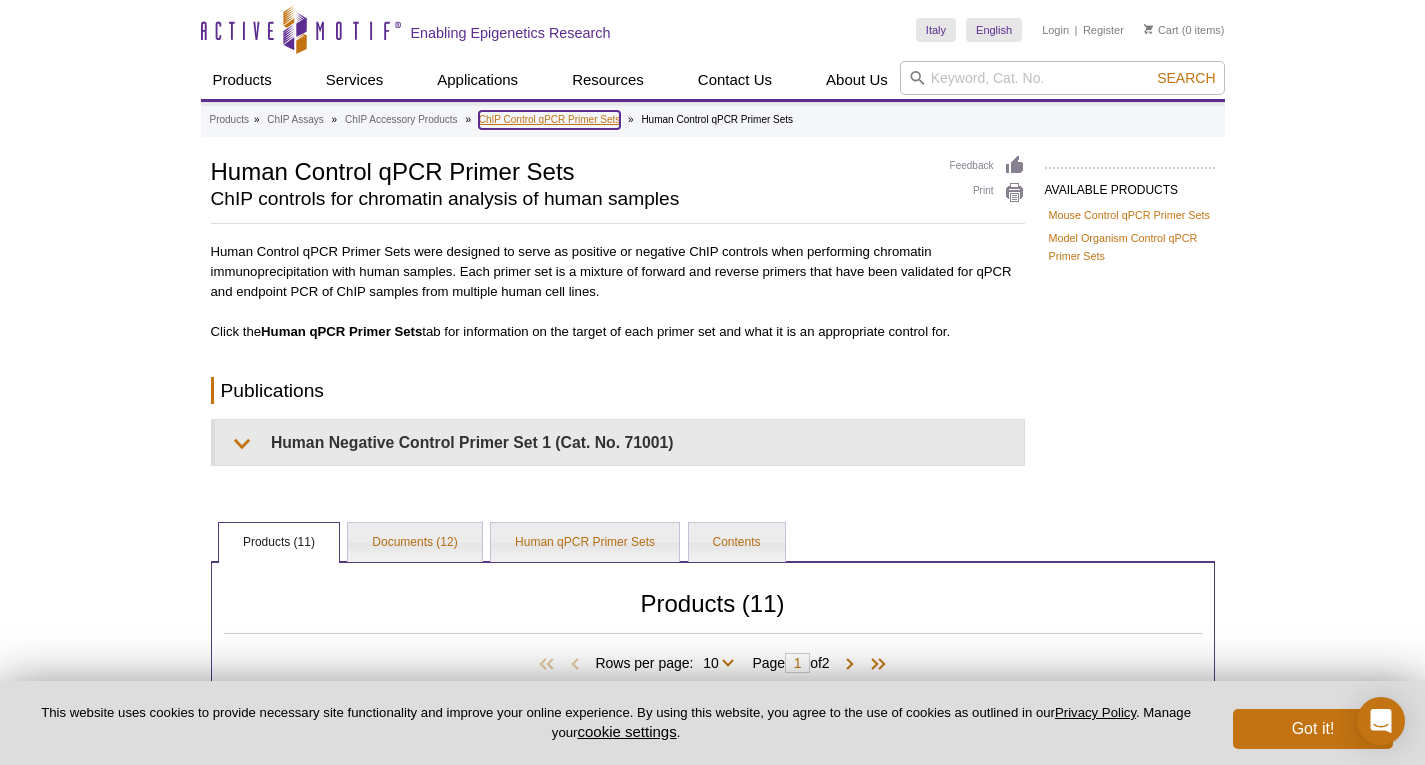 click on "ChIP Control qPCR Primer Sets" at bounding box center [550, 120] 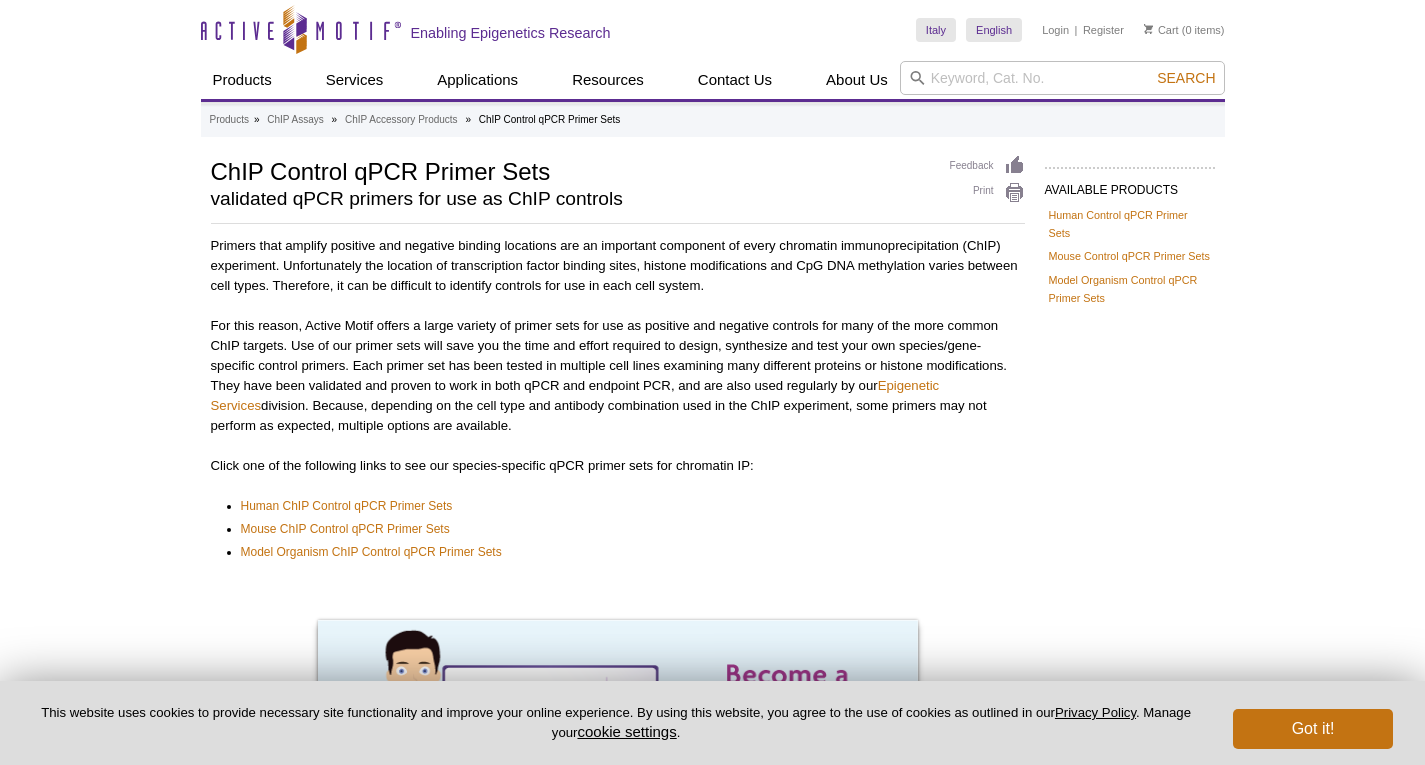 scroll, scrollTop: 0, scrollLeft: 0, axis: both 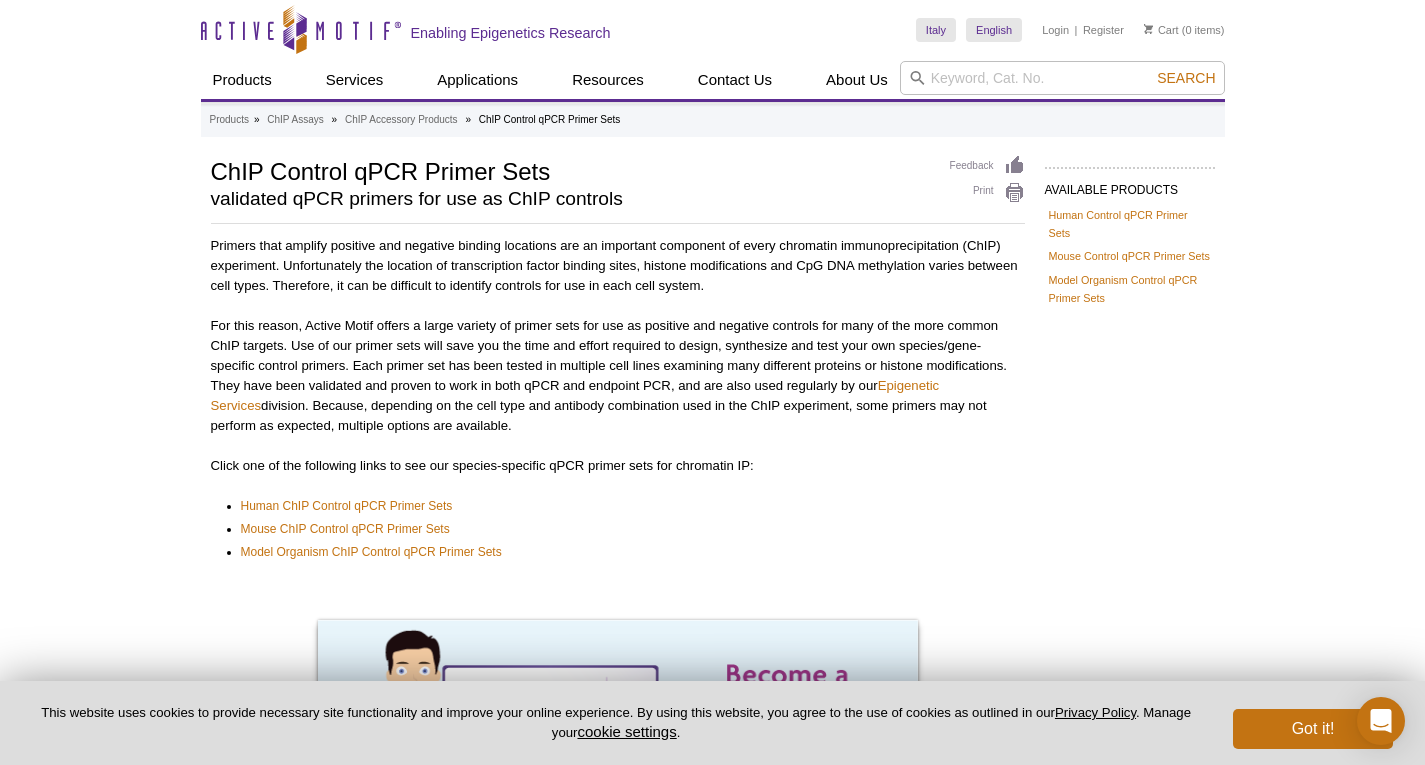 click on "Active Motif Logo
Enabling Epigenetics Research
0
Search
Skip to content
Active Motif Logo
Enabling Epigenetics Research
Italy
Australia
Austria
Belgium
Brazil
Canada
China" at bounding box center (712, 548) 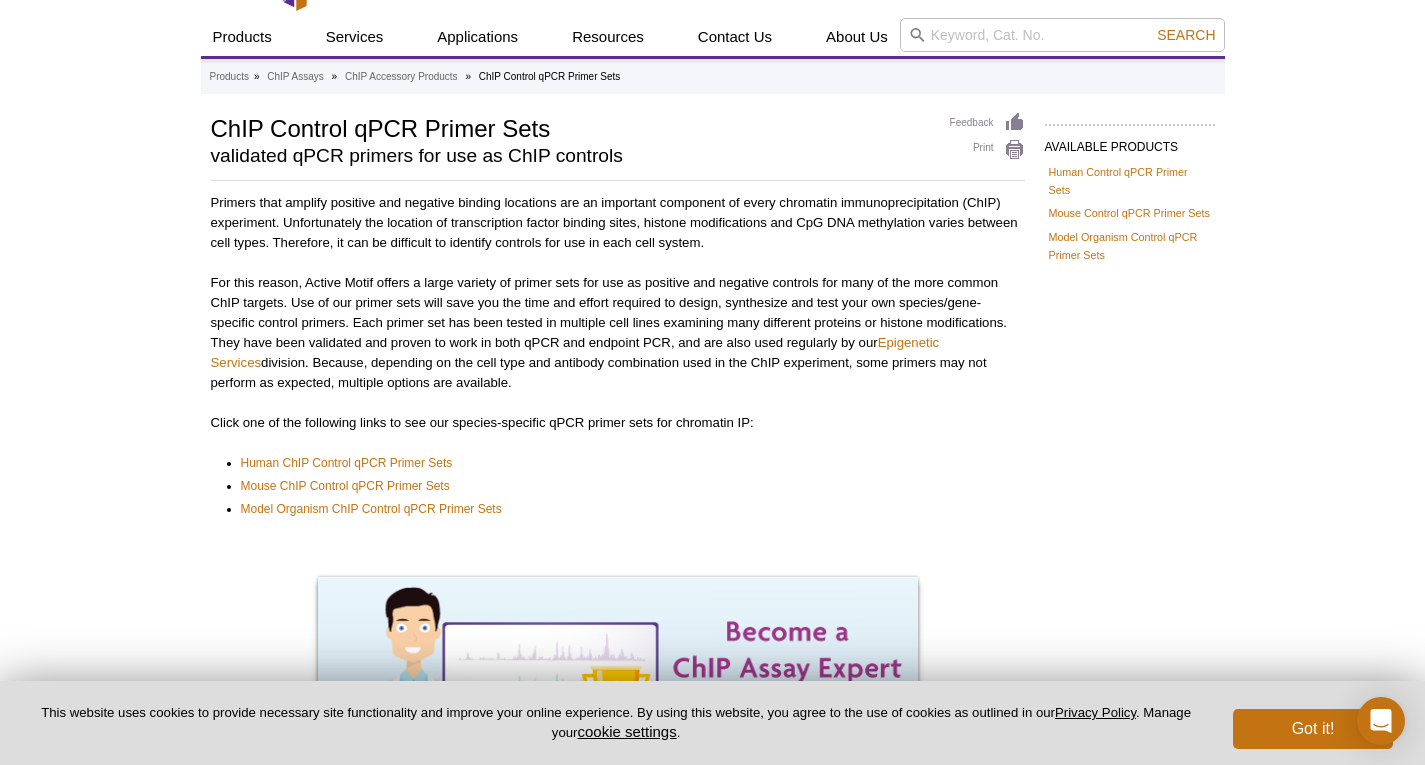 scroll, scrollTop: 0, scrollLeft: 0, axis: both 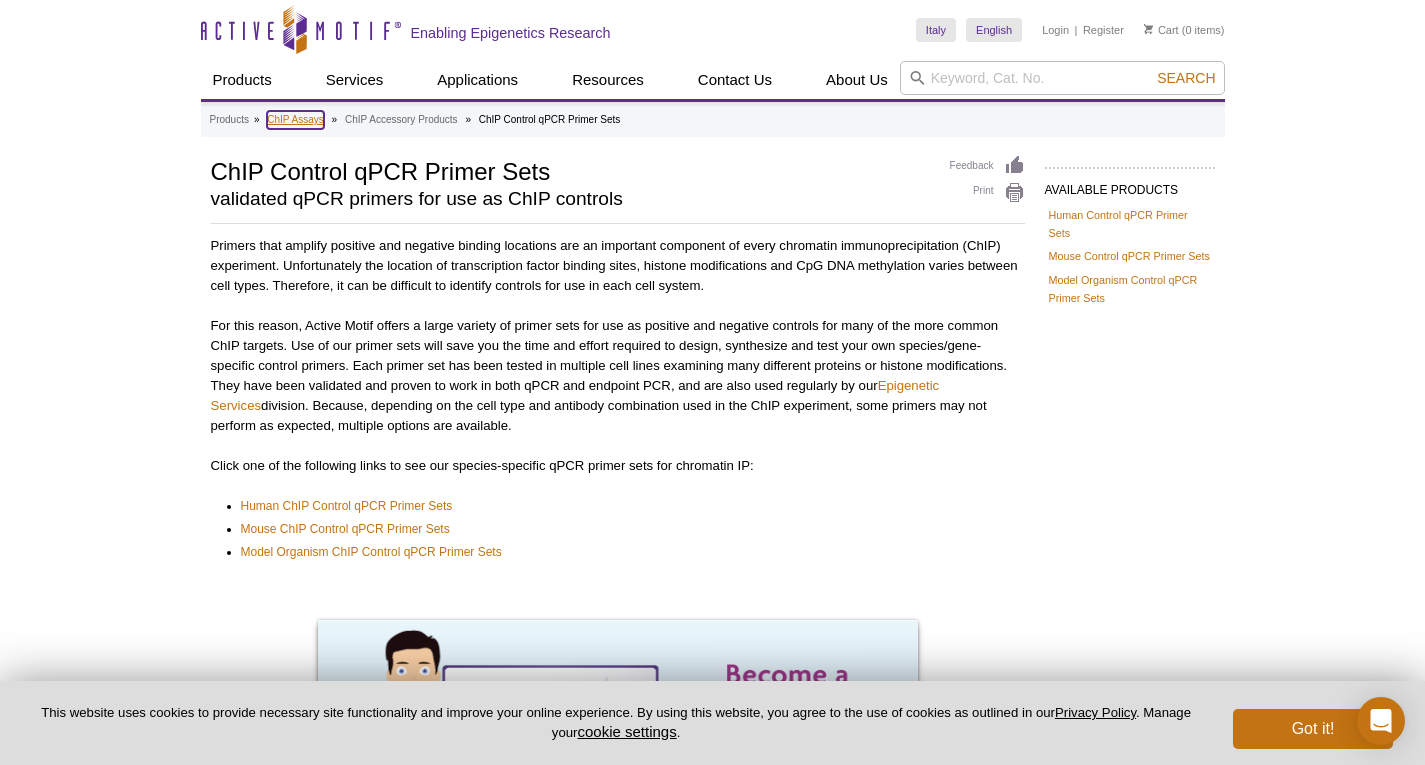 click on "ChIP Assays" at bounding box center (295, 120) 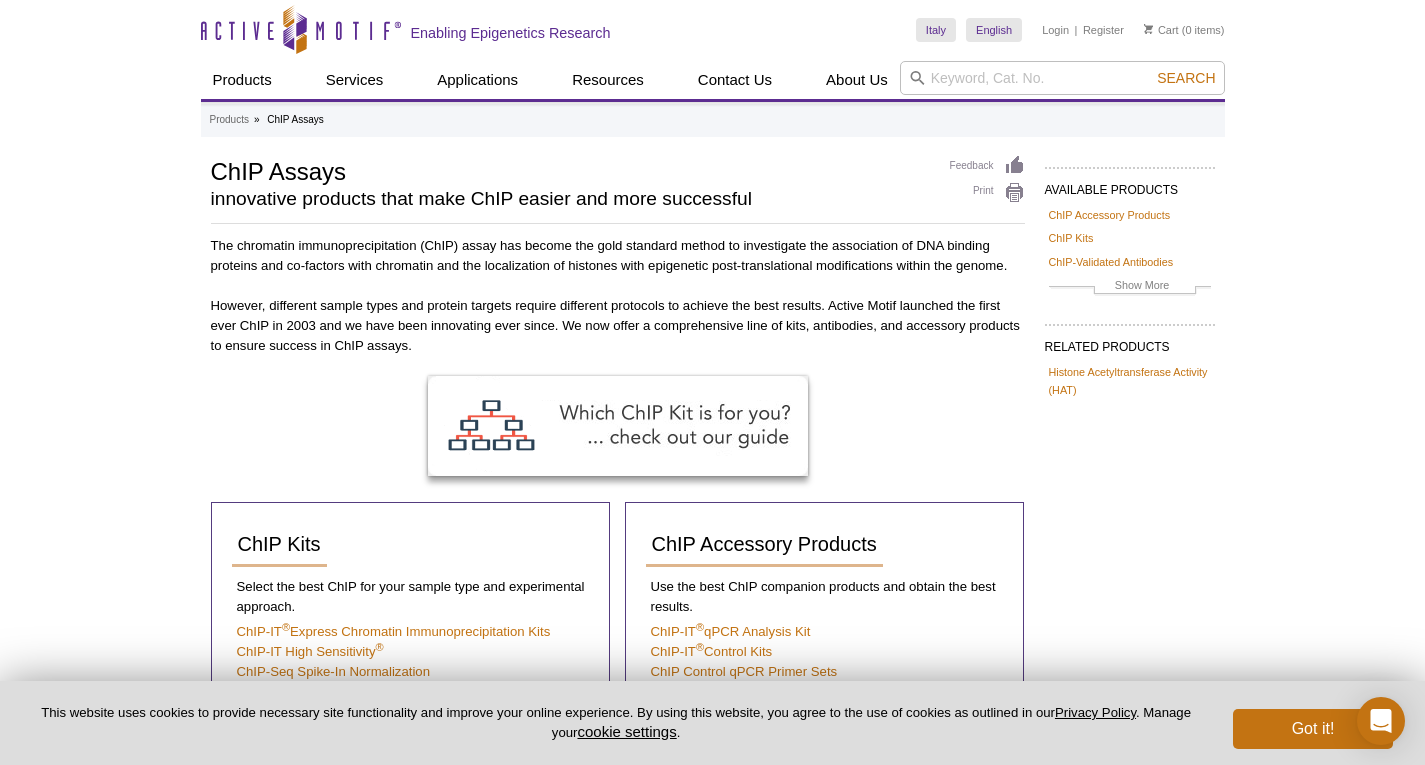 scroll, scrollTop: 0, scrollLeft: 0, axis: both 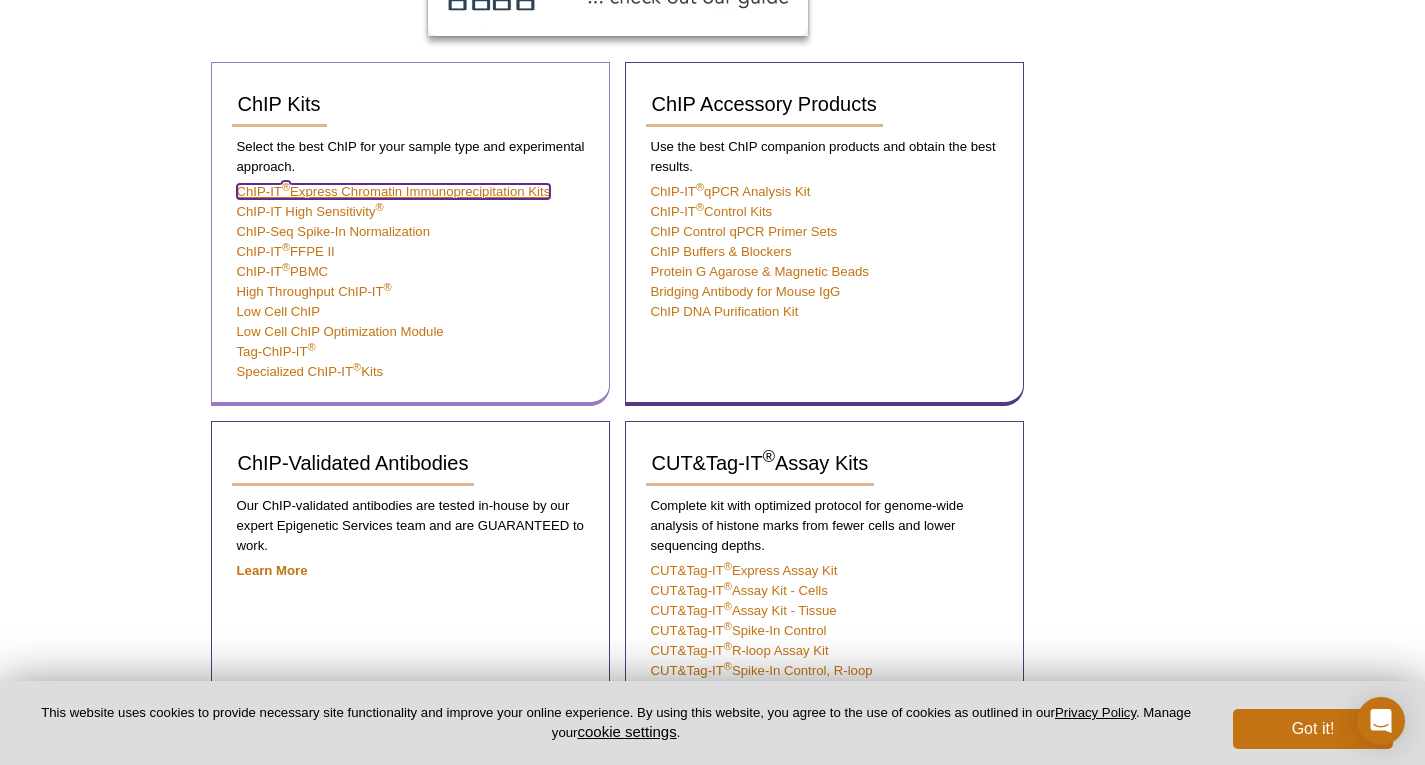 click on "ChIP-IT ®  Express Chromatin Immunoprecipitation Kits" at bounding box center [394, 191] 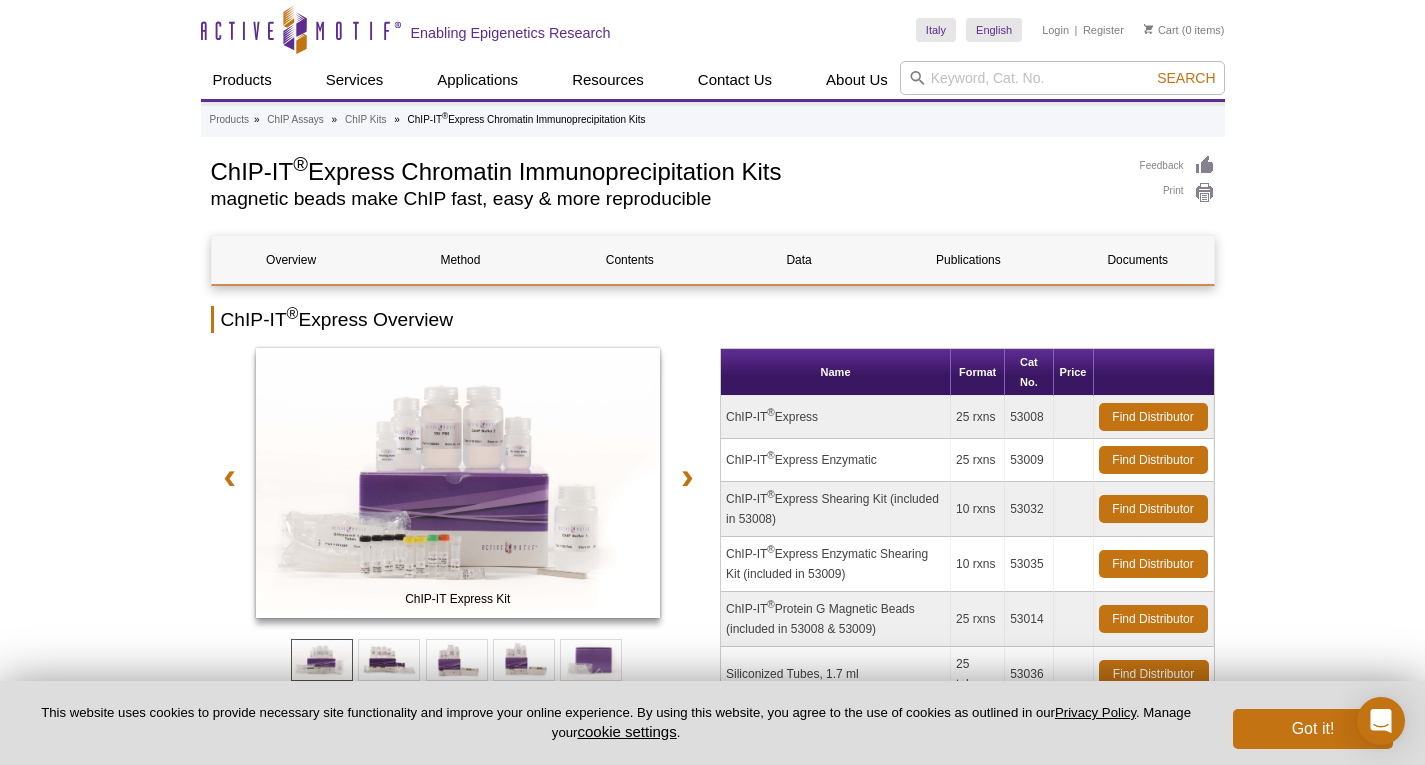 scroll, scrollTop: 0, scrollLeft: 0, axis: both 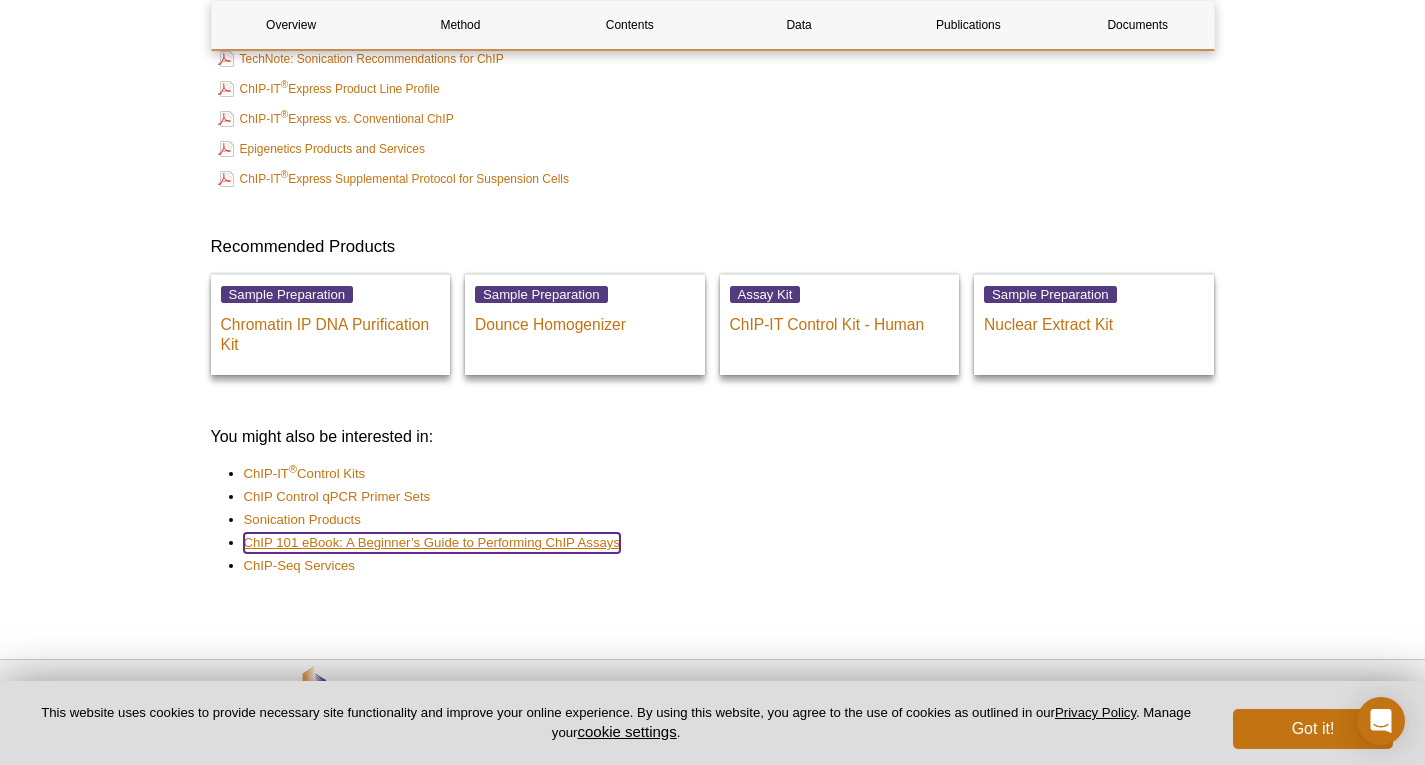 click on "ChIP 101 eBook: A Beginner’s Guide to Performing ChIP Assays" at bounding box center (432, 543) 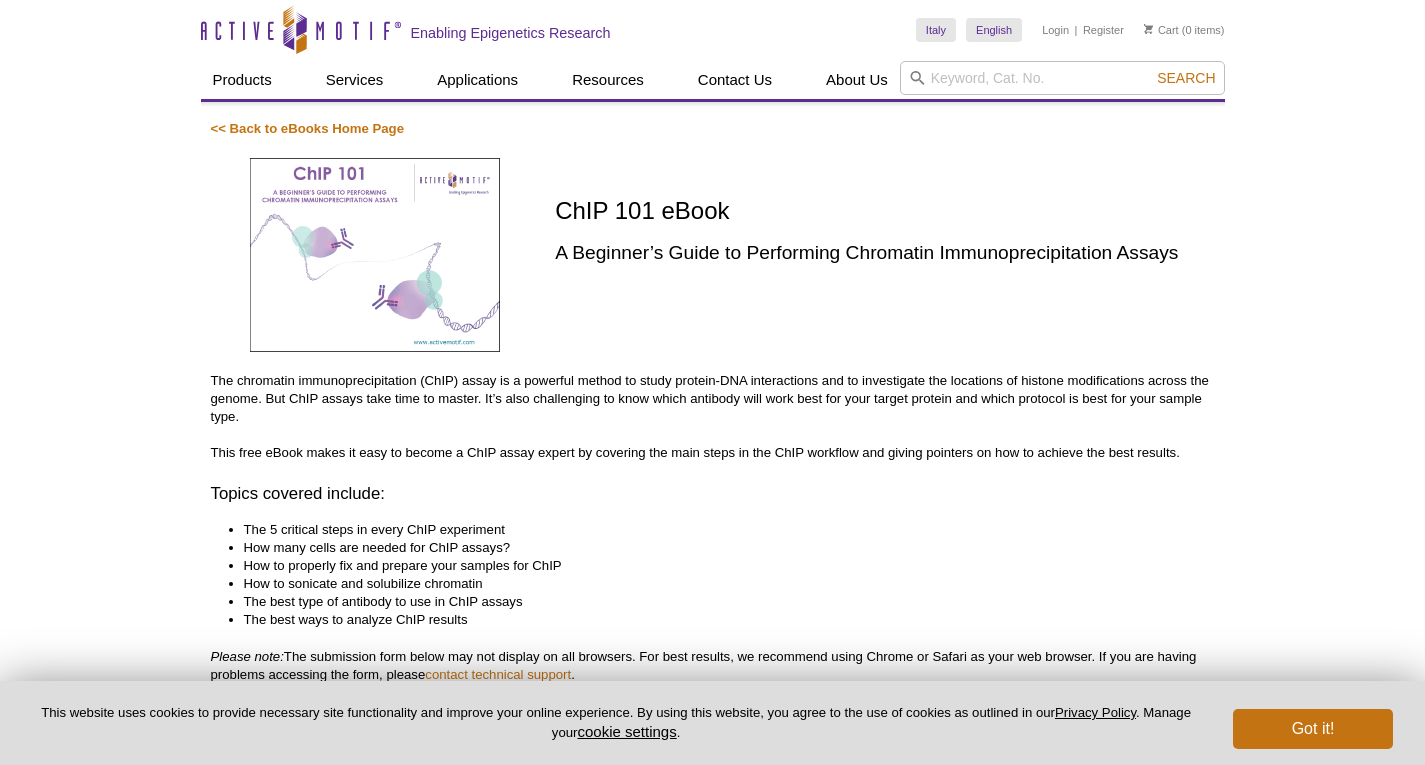 scroll, scrollTop: 0, scrollLeft: 0, axis: both 